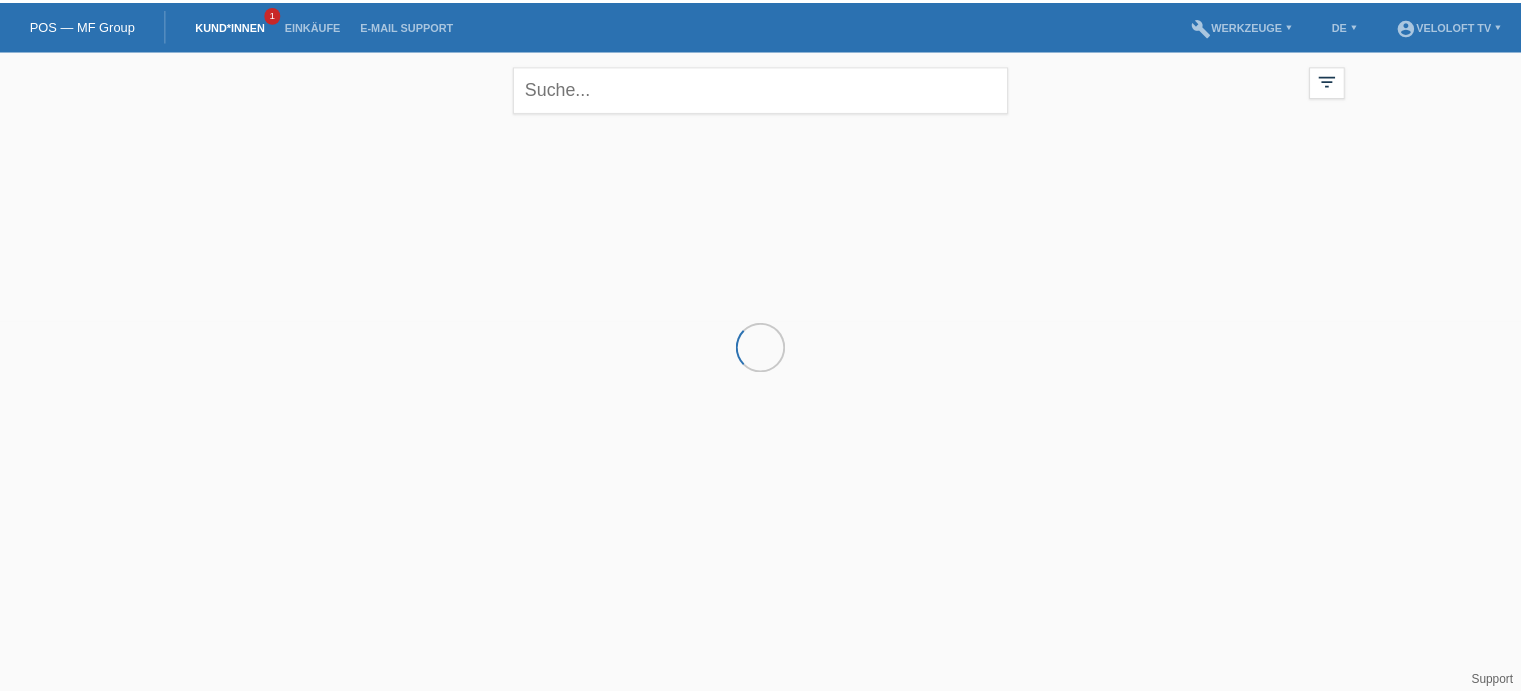 scroll, scrollTop: 0, scrollLeft: 0, axis: both 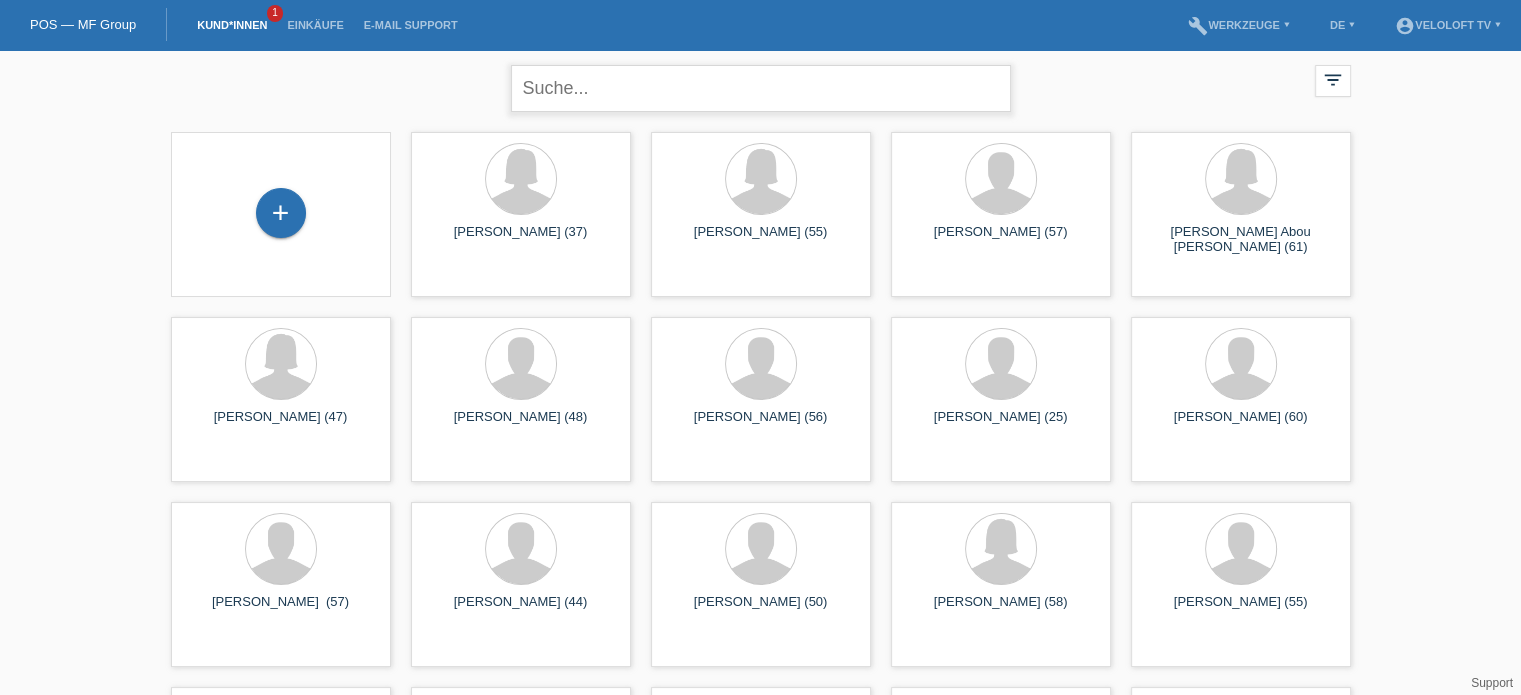 click at bounding box center (761, 88) 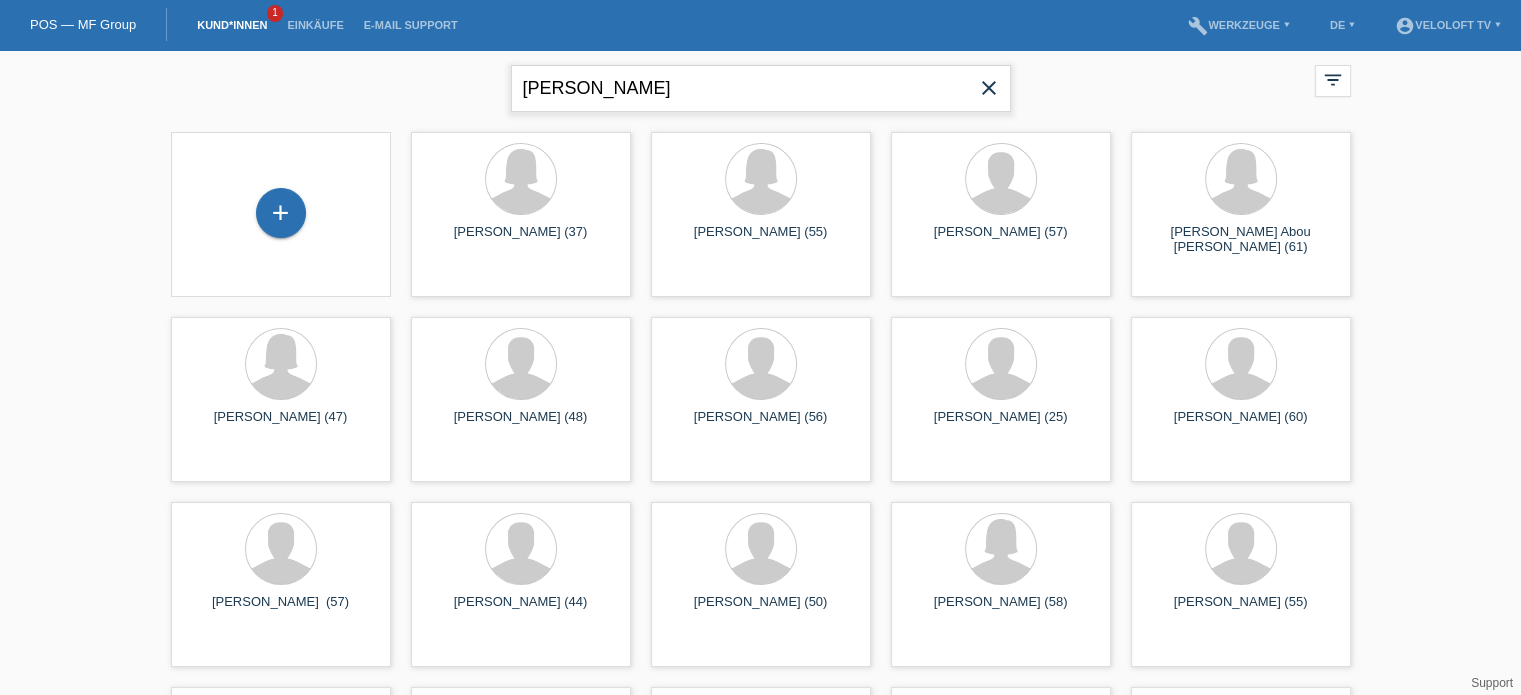 type on "[PERSON_NAME]" 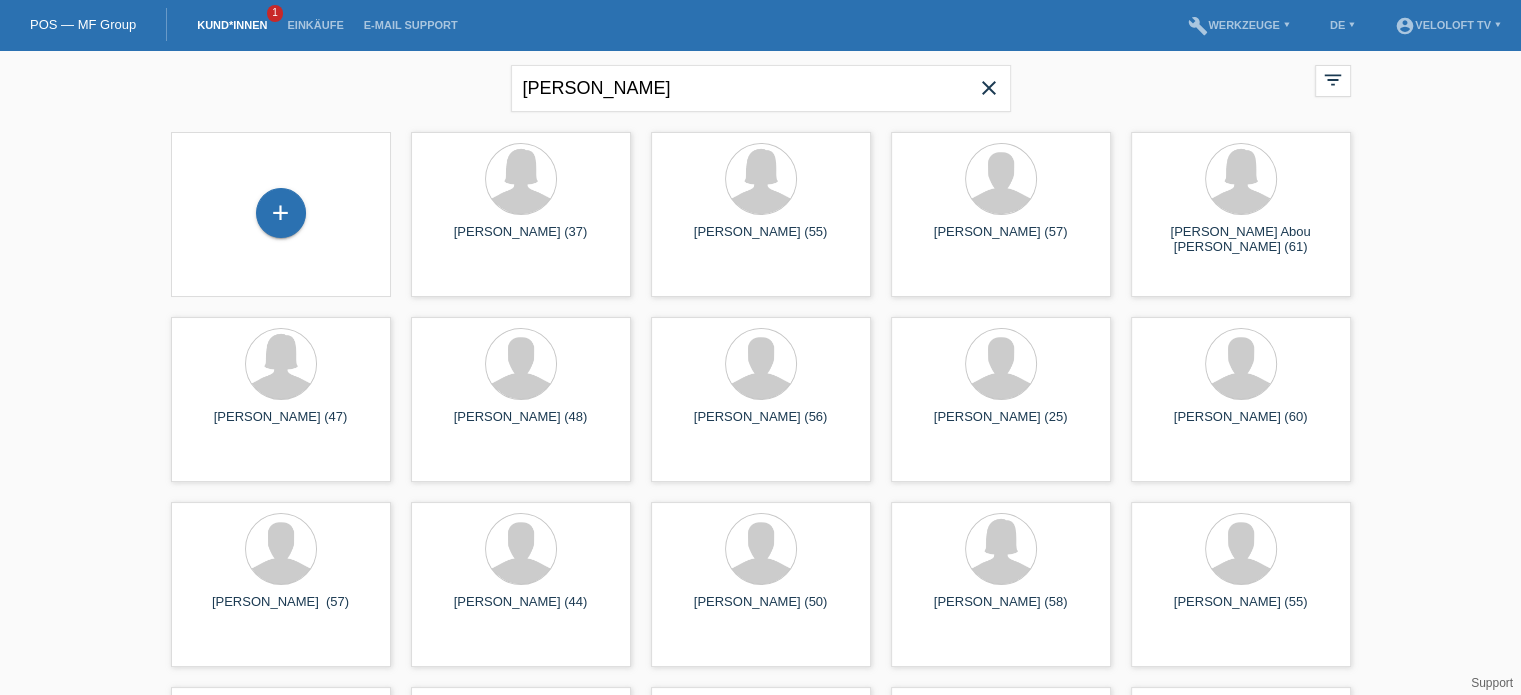 click on "Kund*innen" at bounding box center (232, 25) 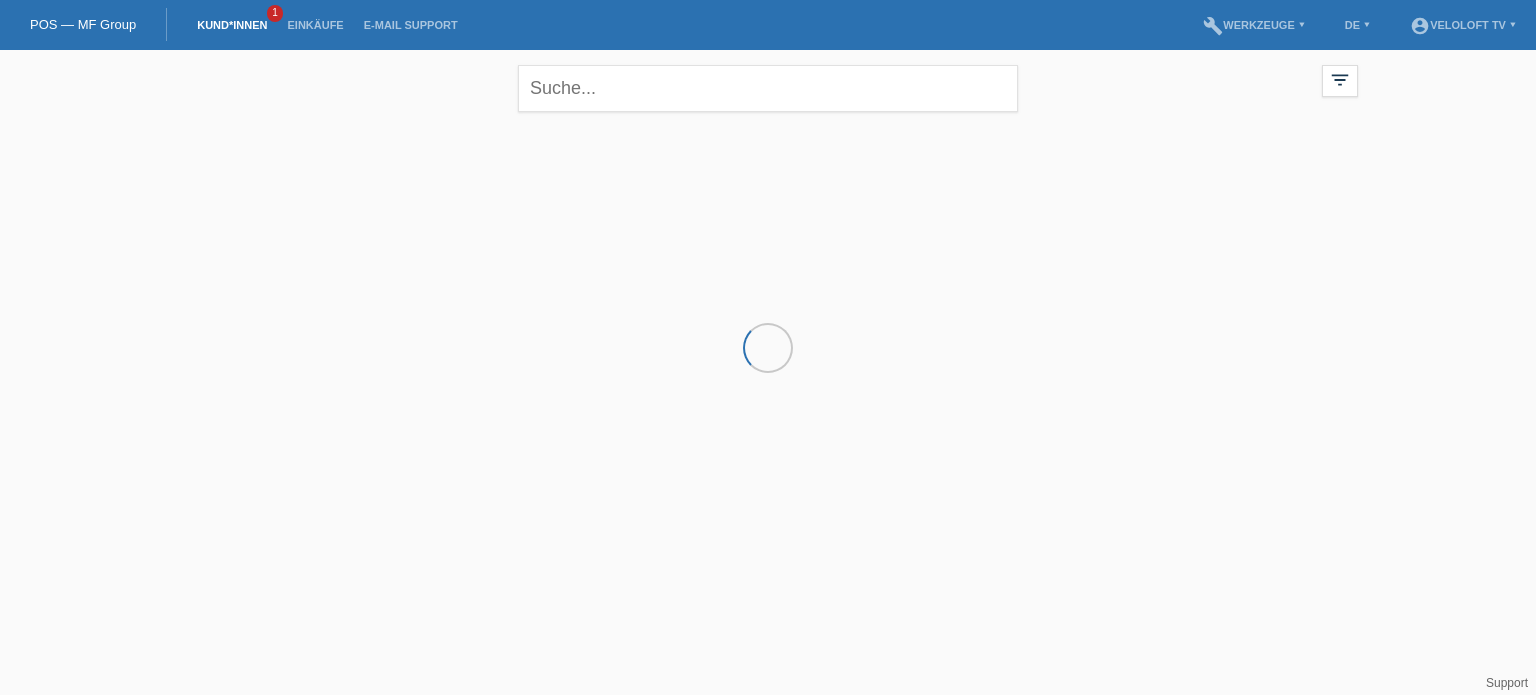 scroll, scrollTop: 0, scrollLeft: 0, axis: both 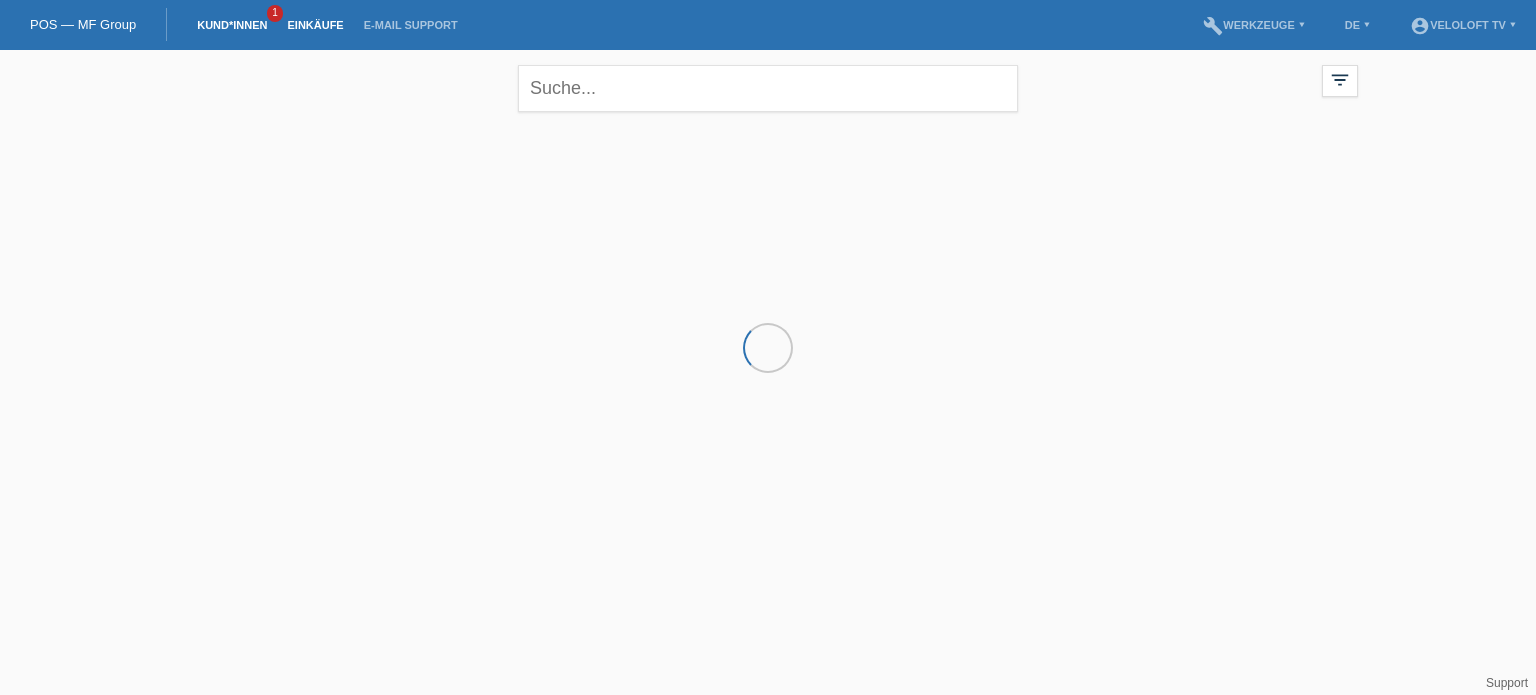 click on "Einkäufe" at bounding box center (315, 25) 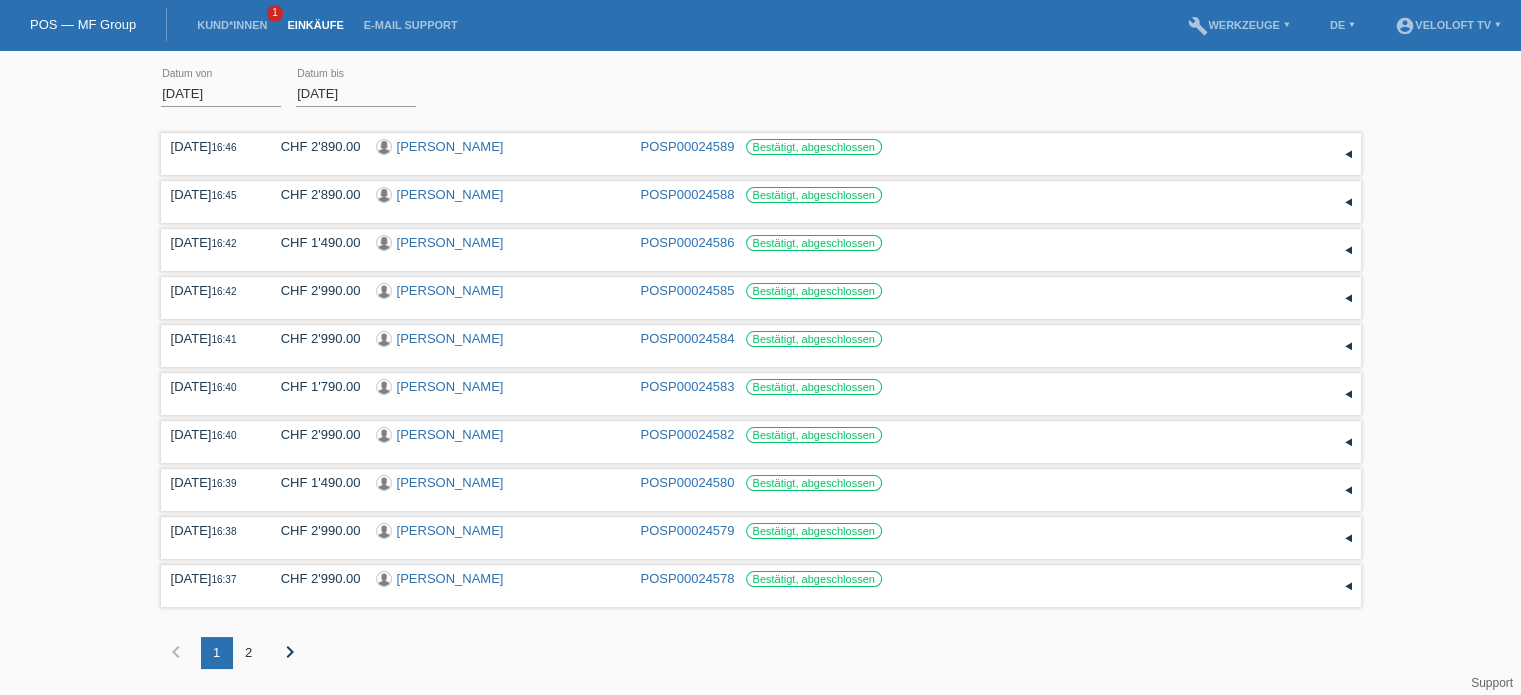 scroll, scrollTop: 7, scrollLeft: 0, axis: vertical 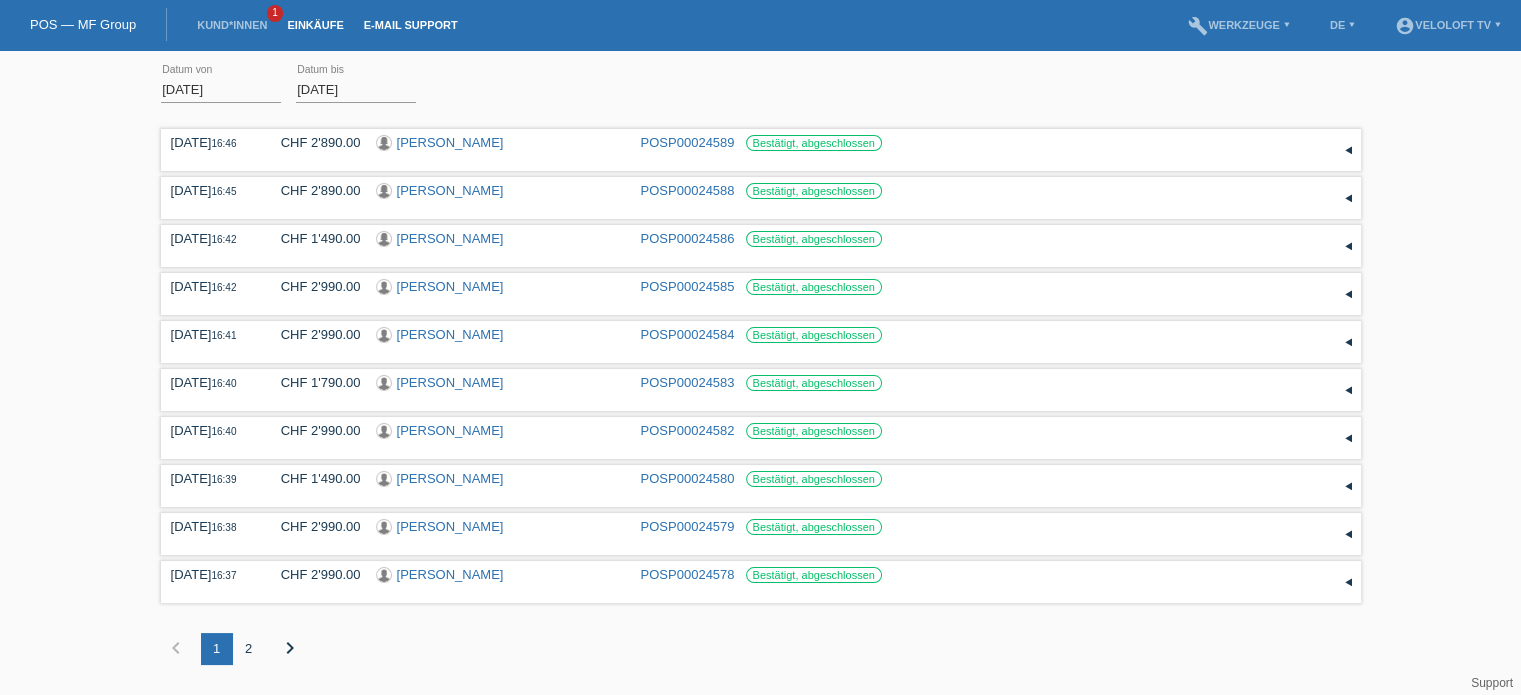 click on "E-Mail Support" at bounding box center [411, 25] 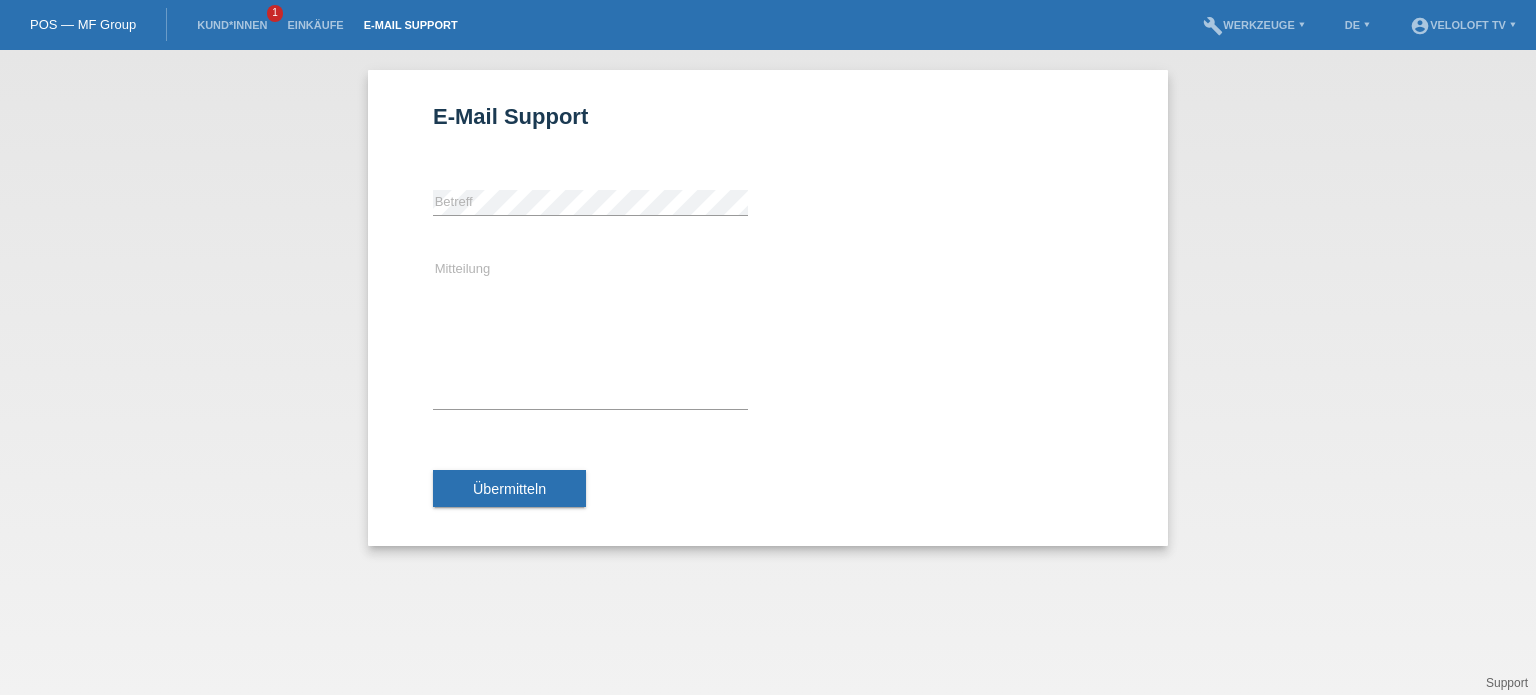 scroll, scrollTop: 0, scrollLeft: 0, axis: both 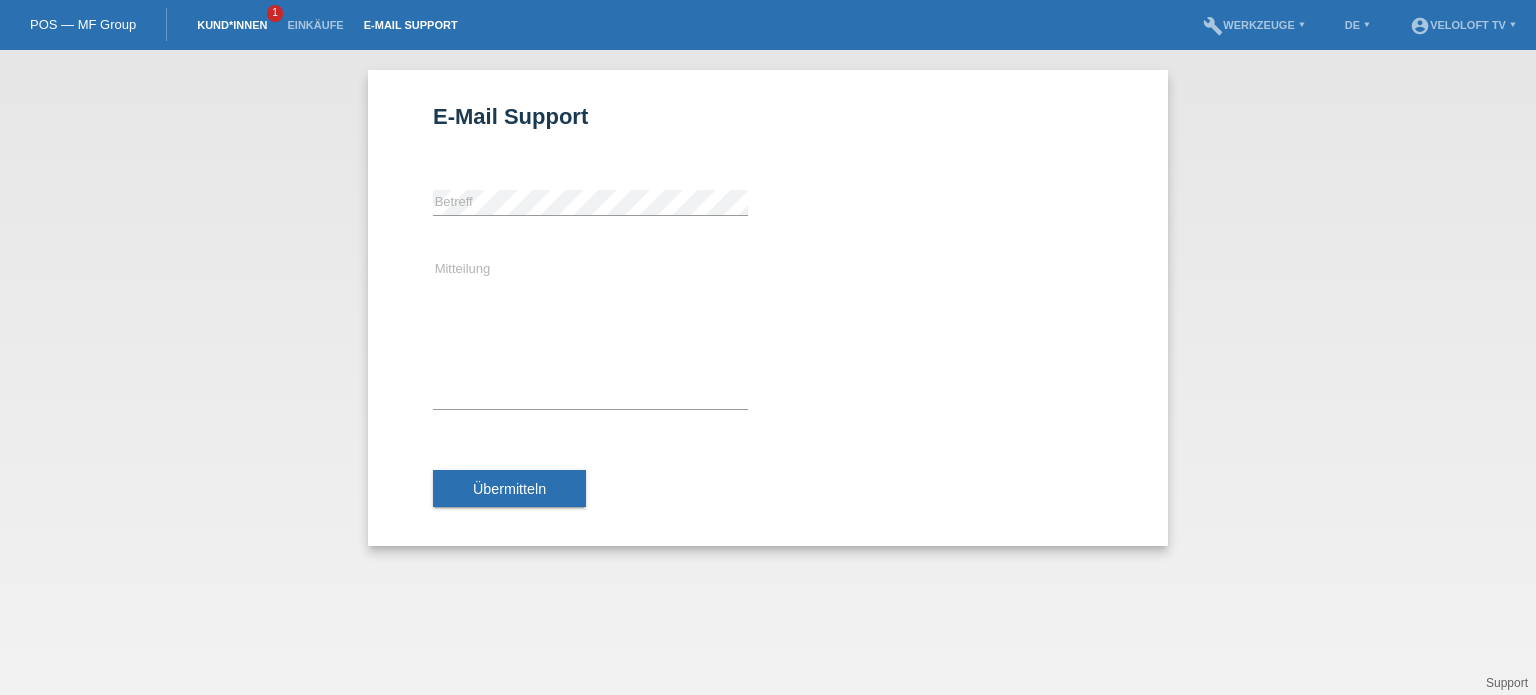 click on "Kund*innen" at bounding box center [232, 25] 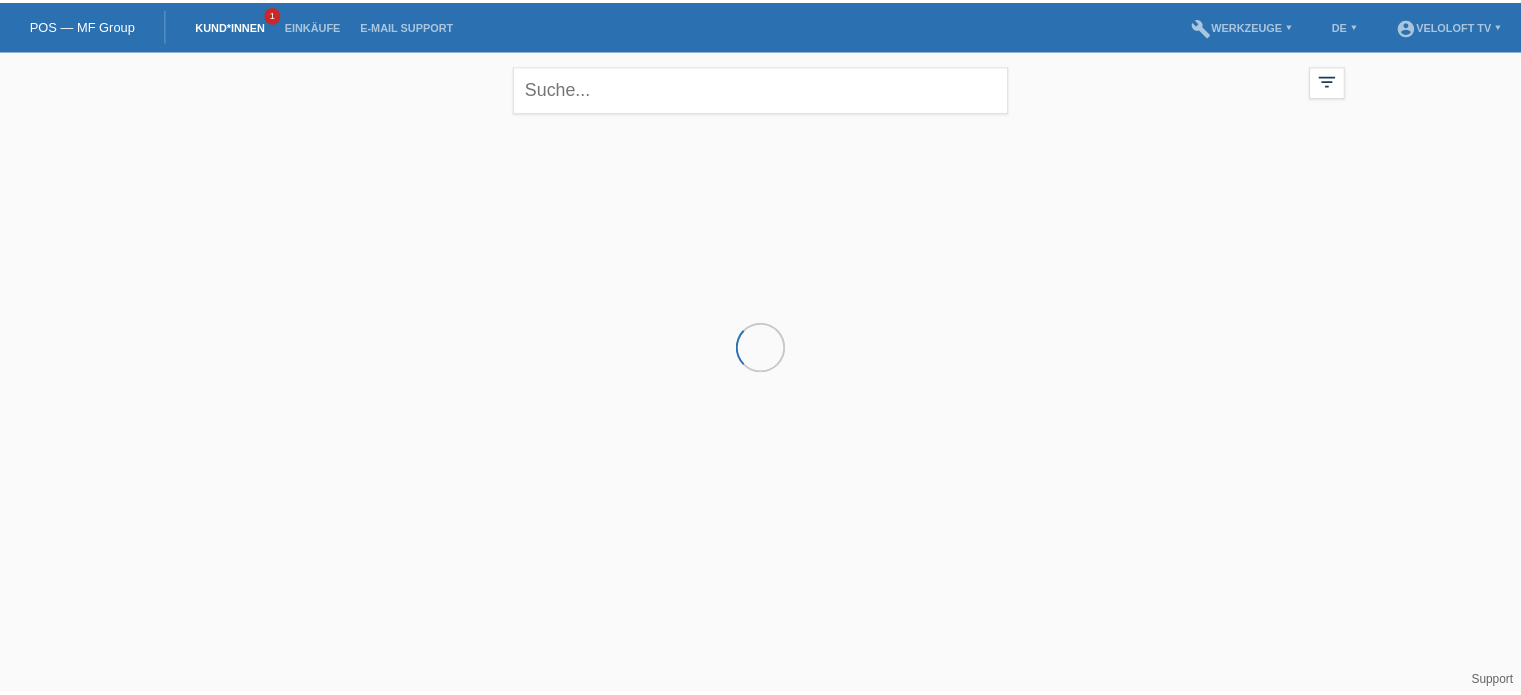 scroll, scrollTop: 0, scrollLeft: 0, axis: both 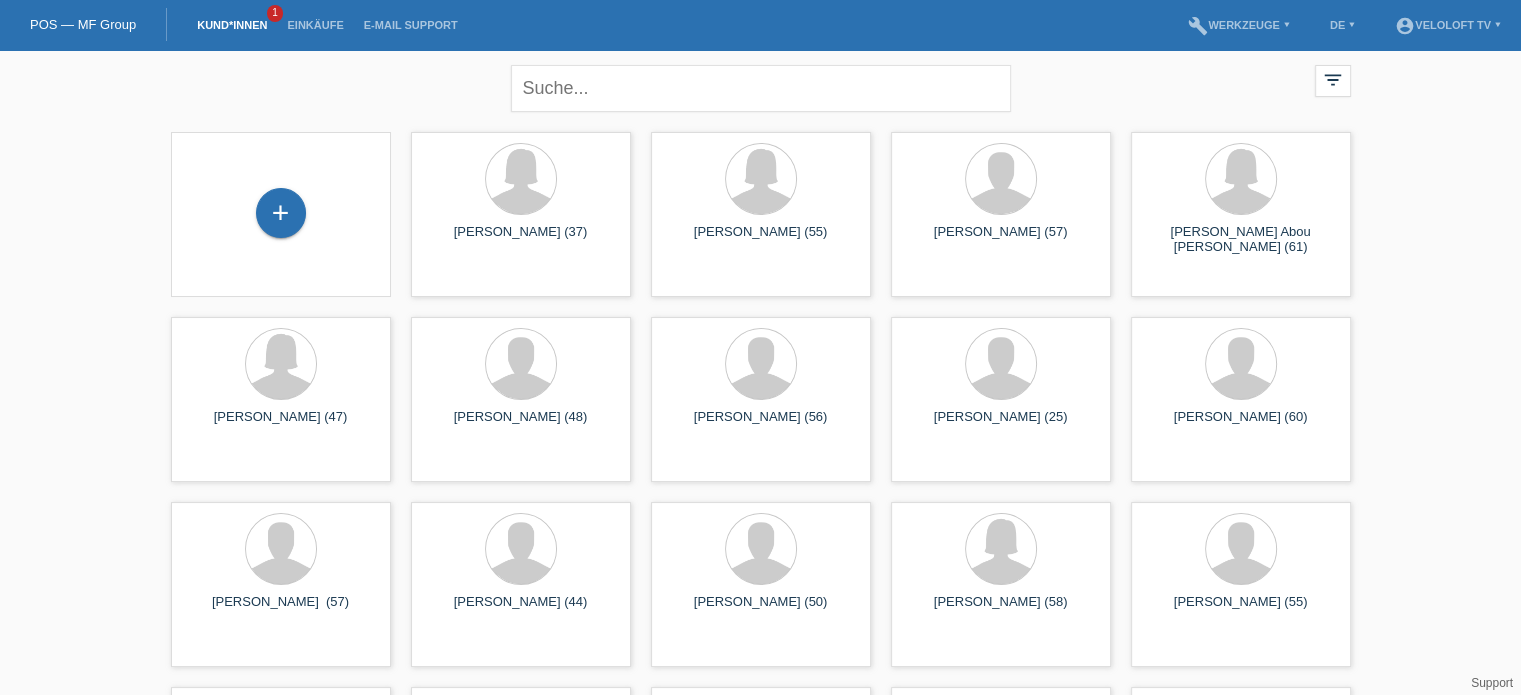 click on "Kund*innen" at bounding box center (232, 25) 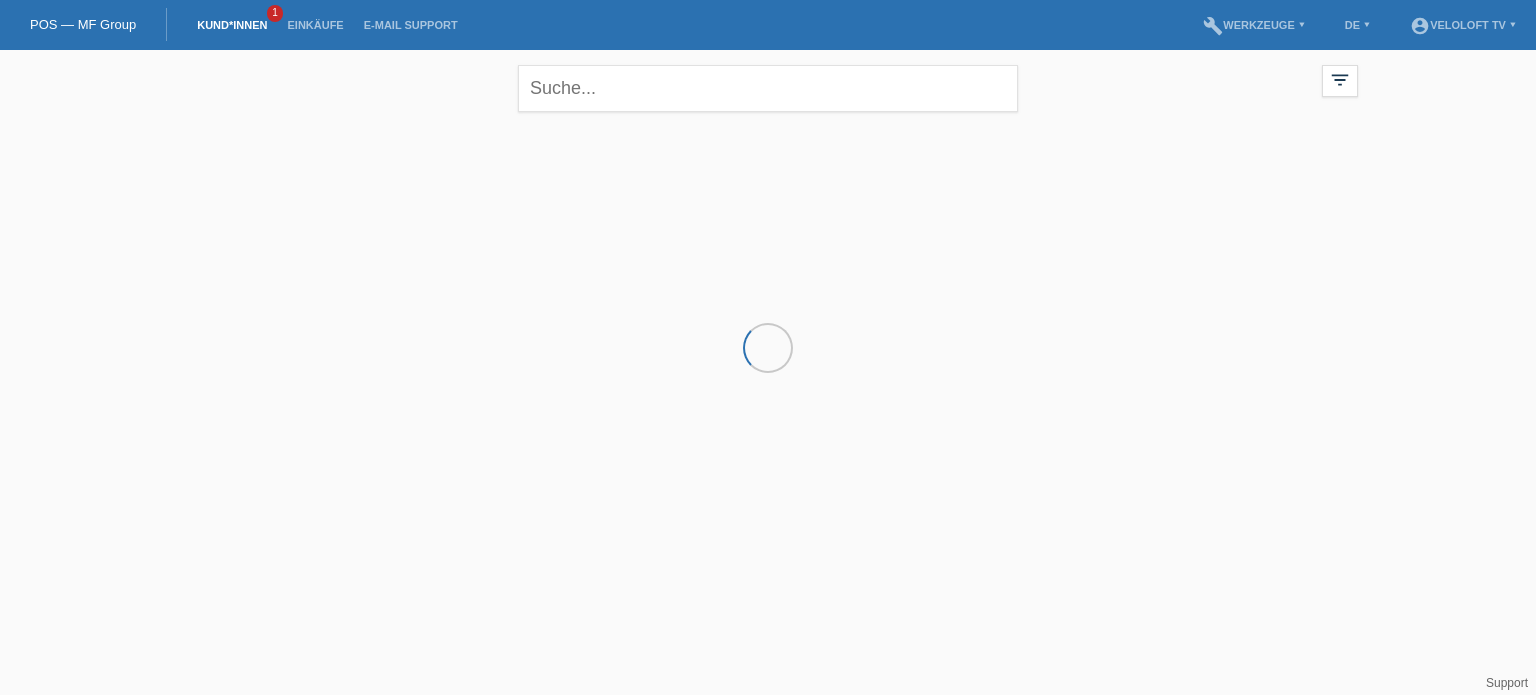 scroll, scrollTop: 0, scrollLeft: 0, axis: both 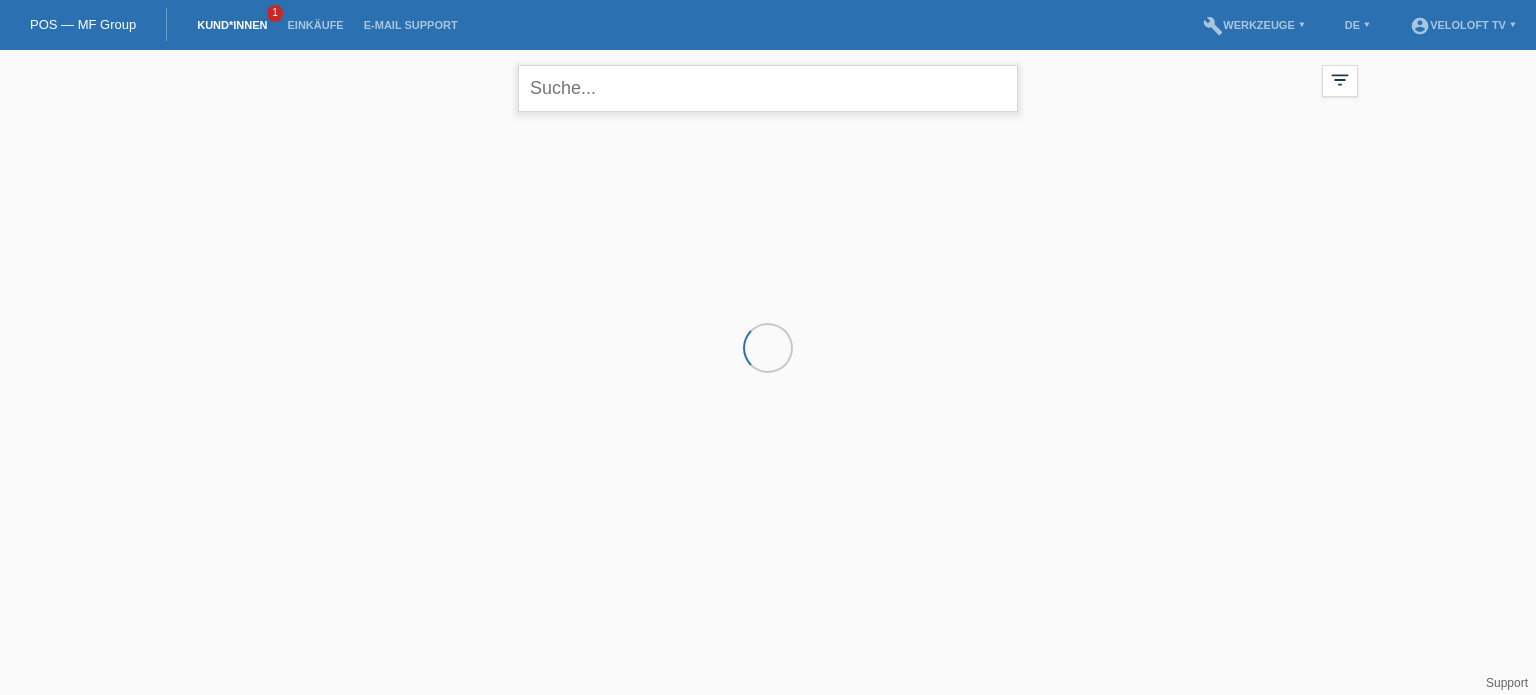 click at bounding box center (768, 88) 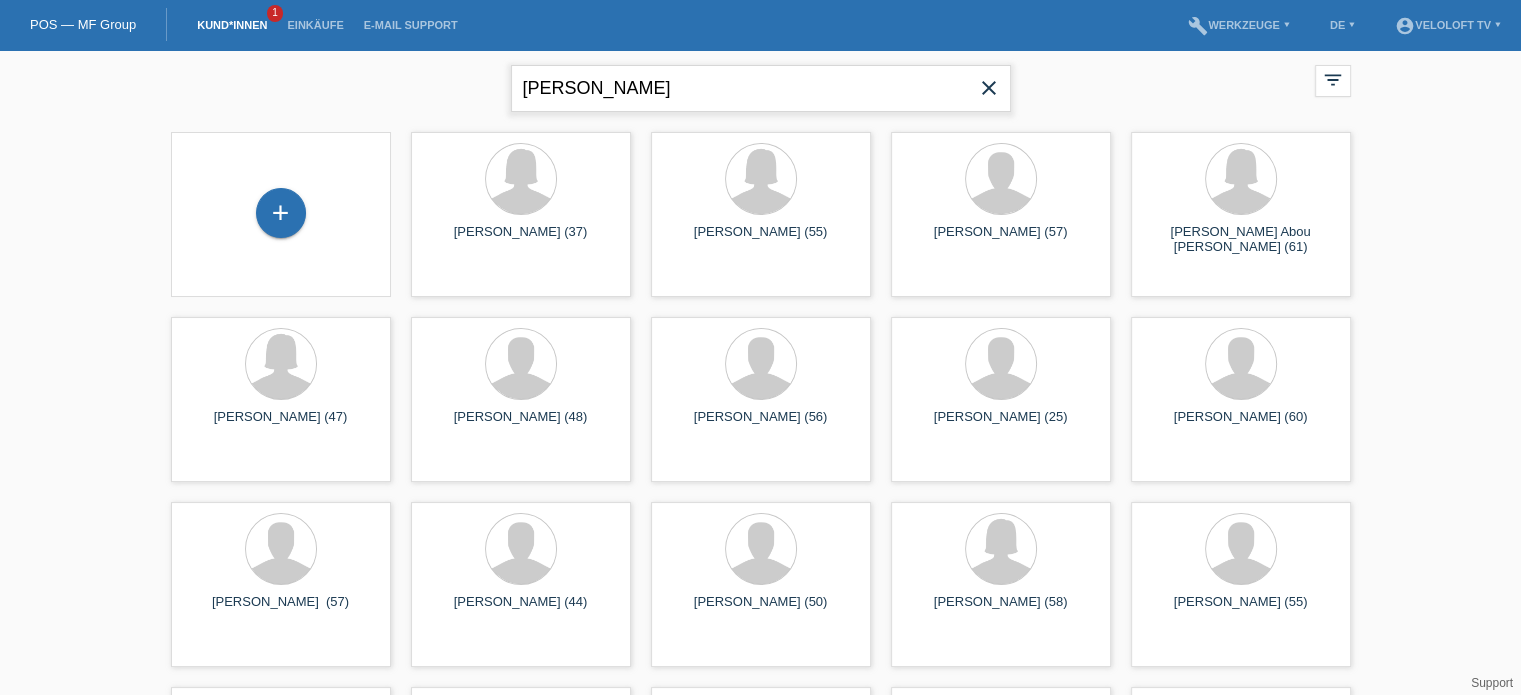 type on "[PERSON_NAME]" 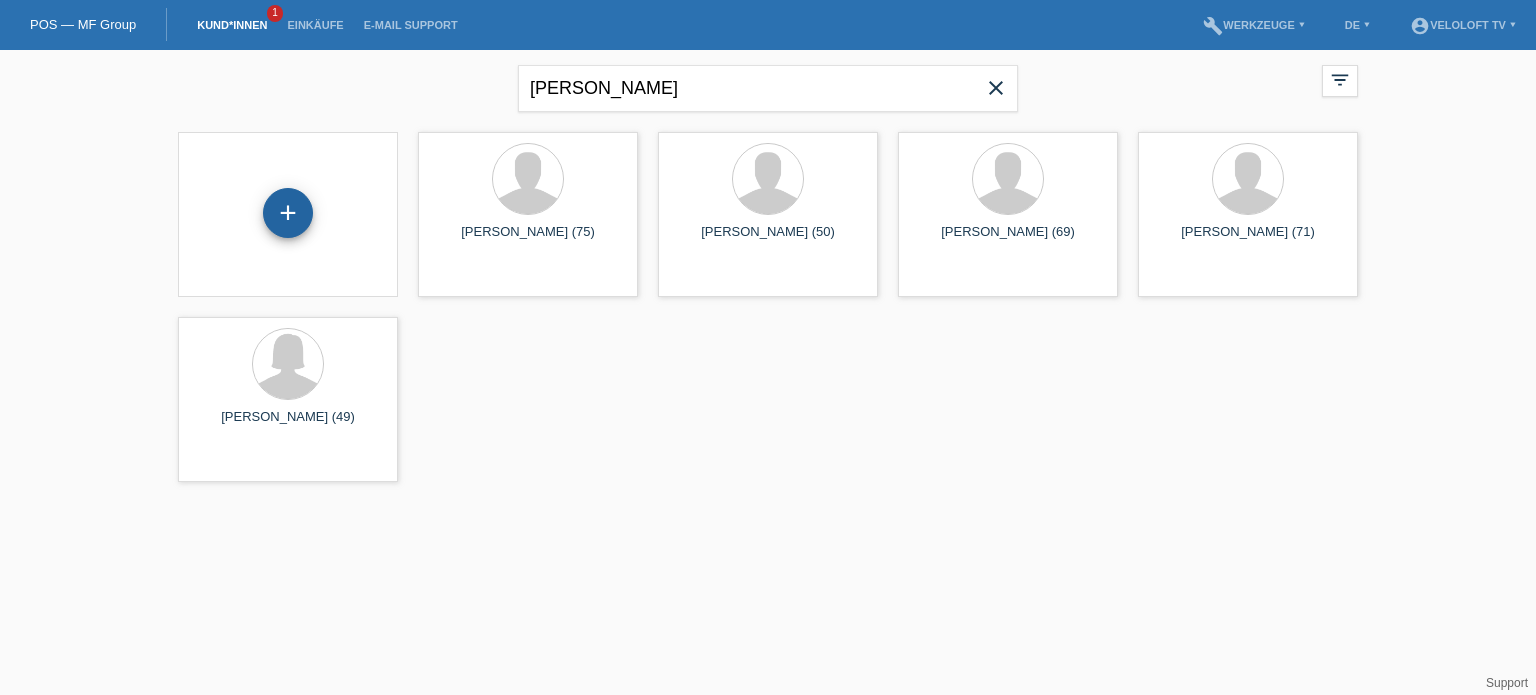click on "+" at bounding box center (288, 213) 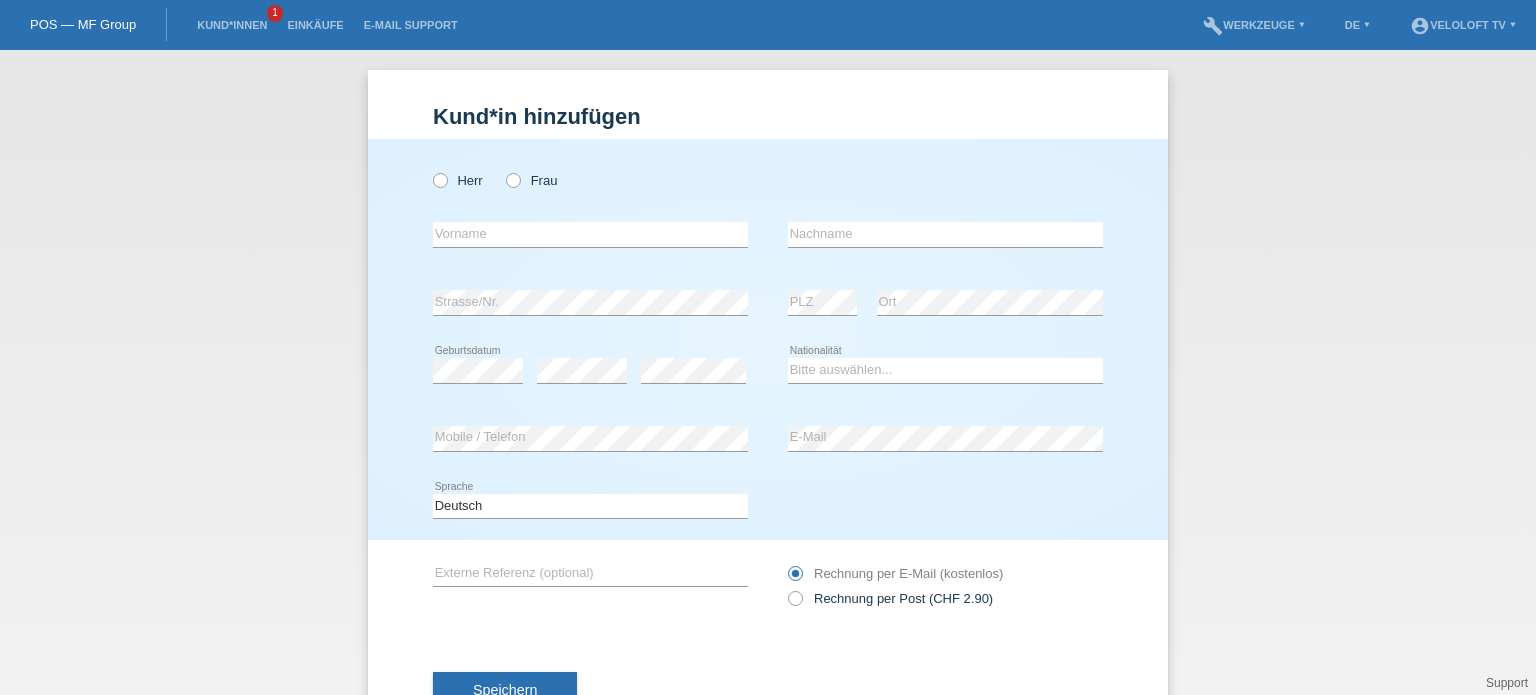 scroll, scrollTop: 0, scrollLeft: 0, axis: both 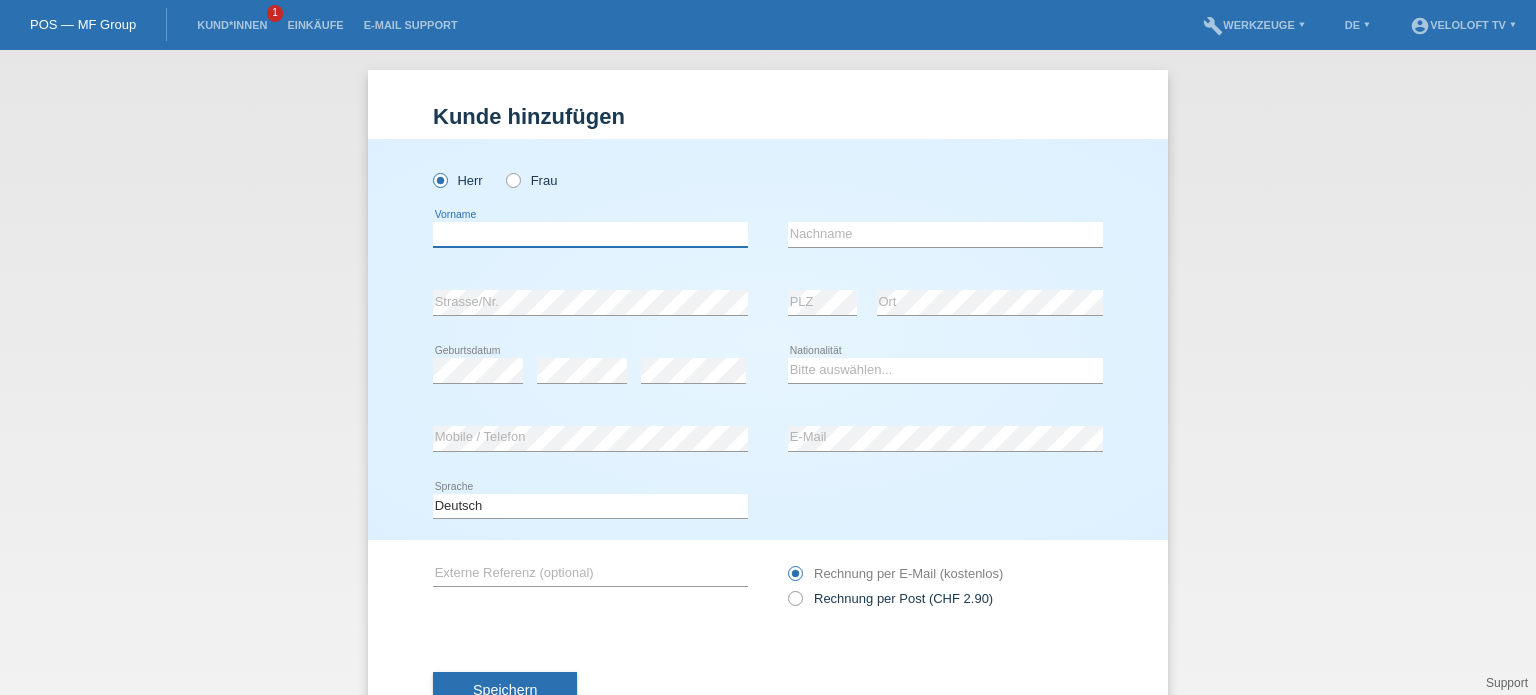 click at bounding box center [590, 234] 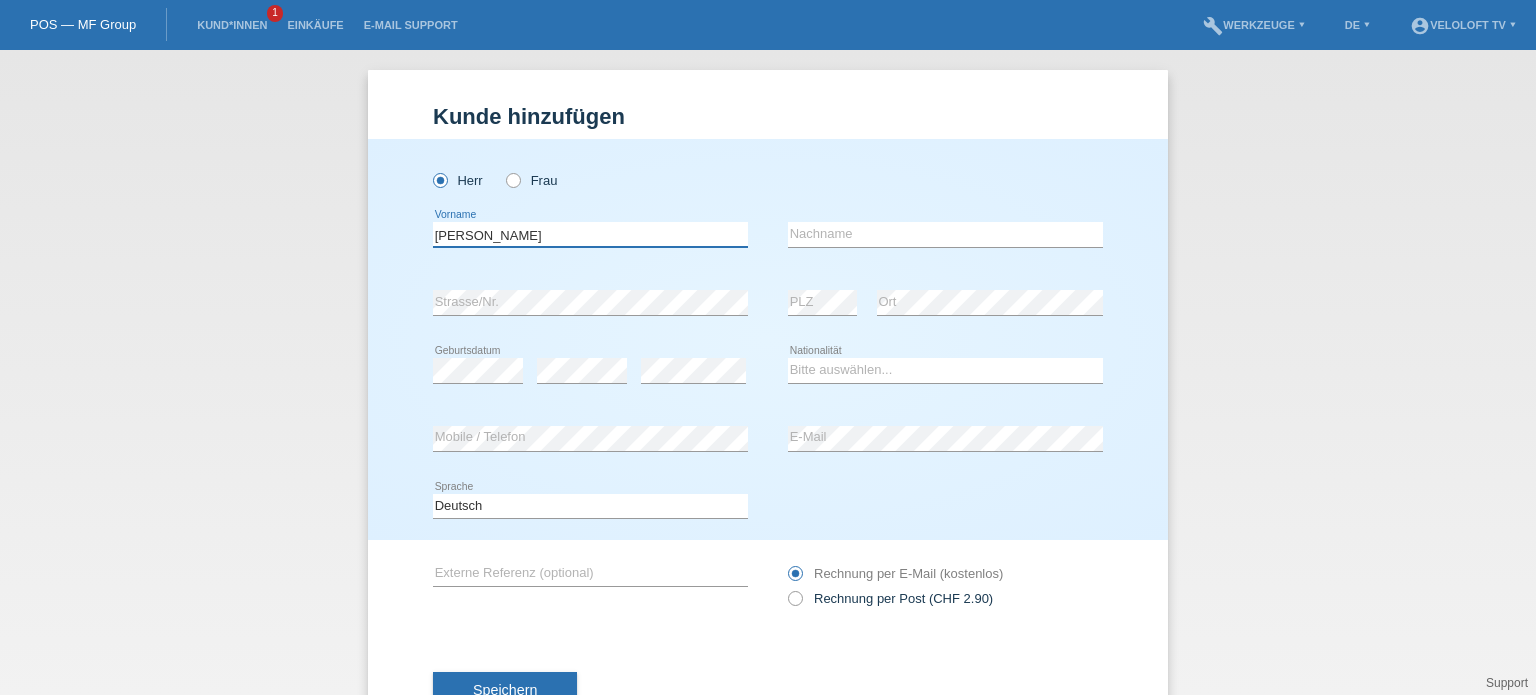 click on "[PERSON_NAME]" at bounding box center (590, 234) 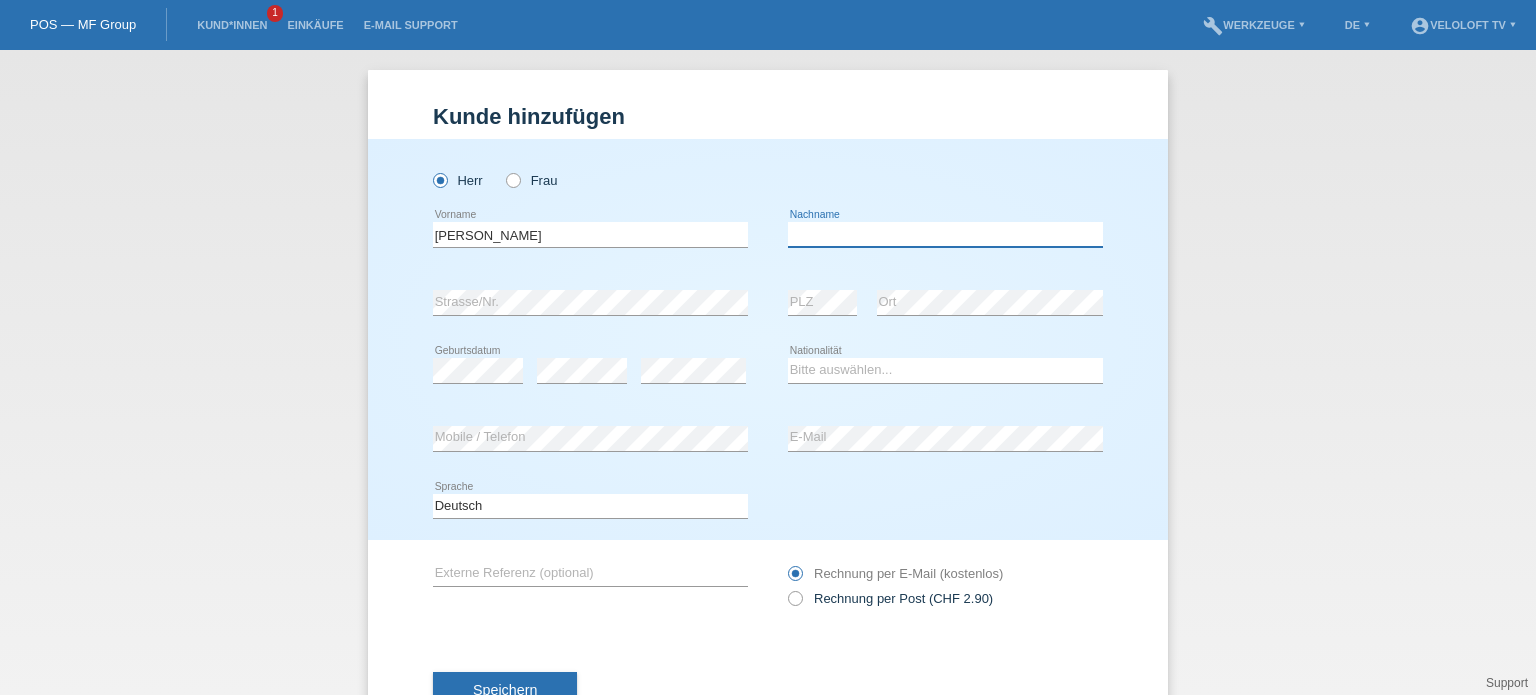 click at bounding box center [945, 234] 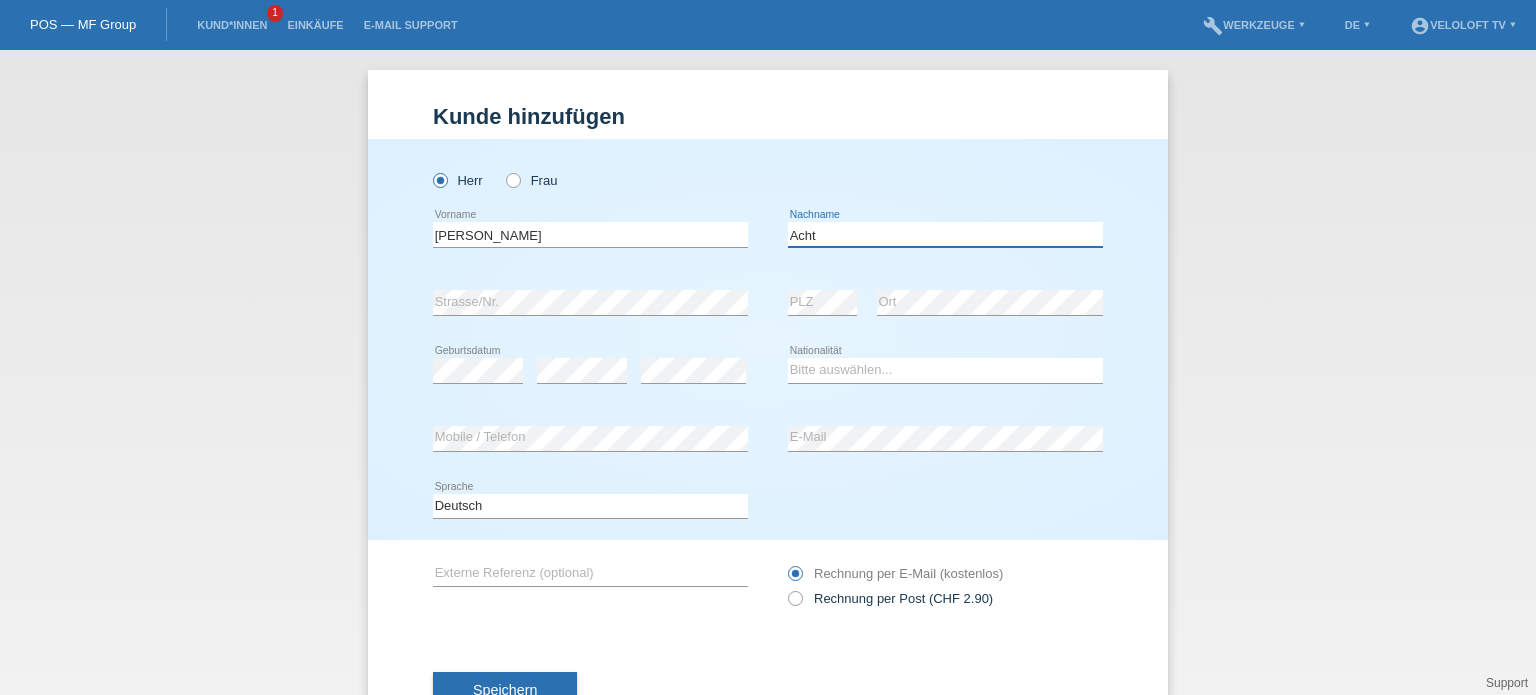 type on "Acht" 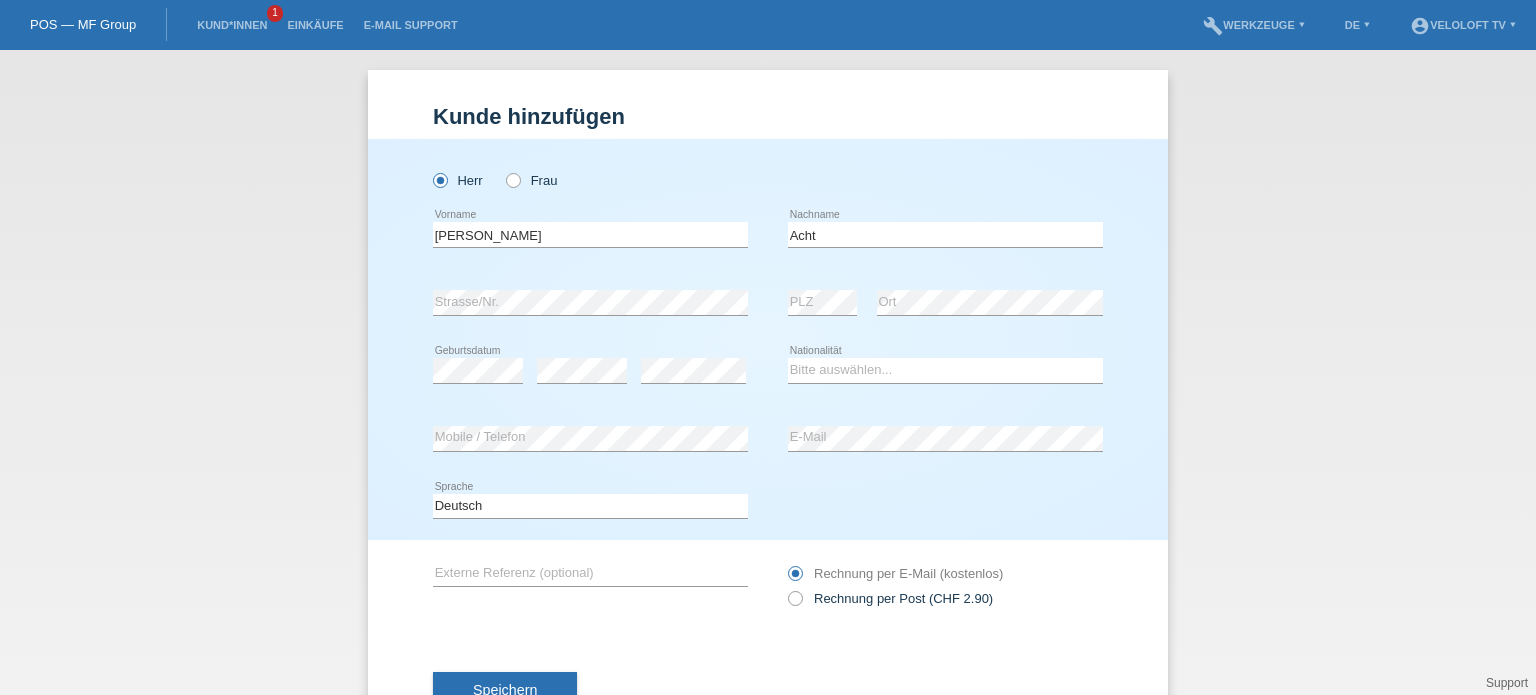 click on "Speichern" at bounding box center [768, 691] 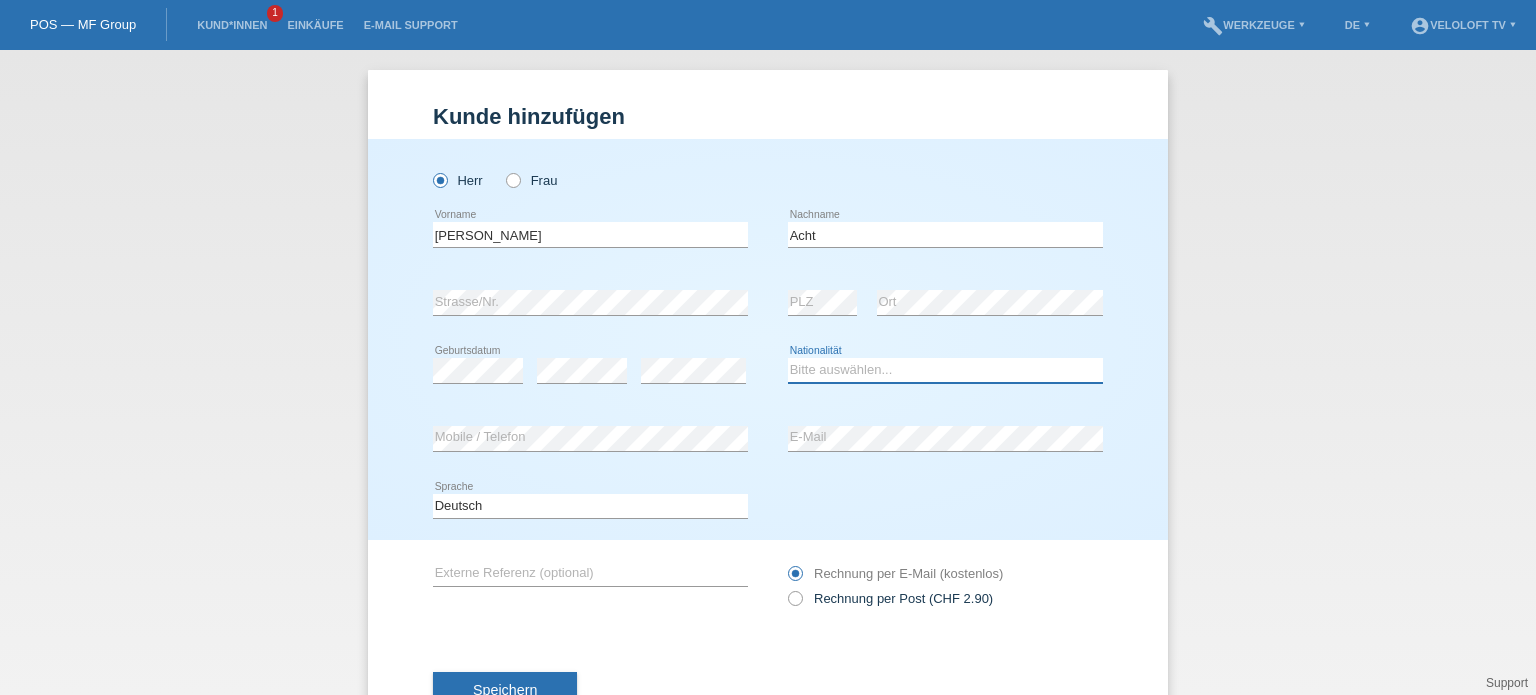 click on "Bitte auswählen...
Schweiz
Deutschland
Liechtenstein
Österreich
------------
Afghanistan
Ägypten
Åland
Albanien
Algerien" at bounding box center (945, 370) 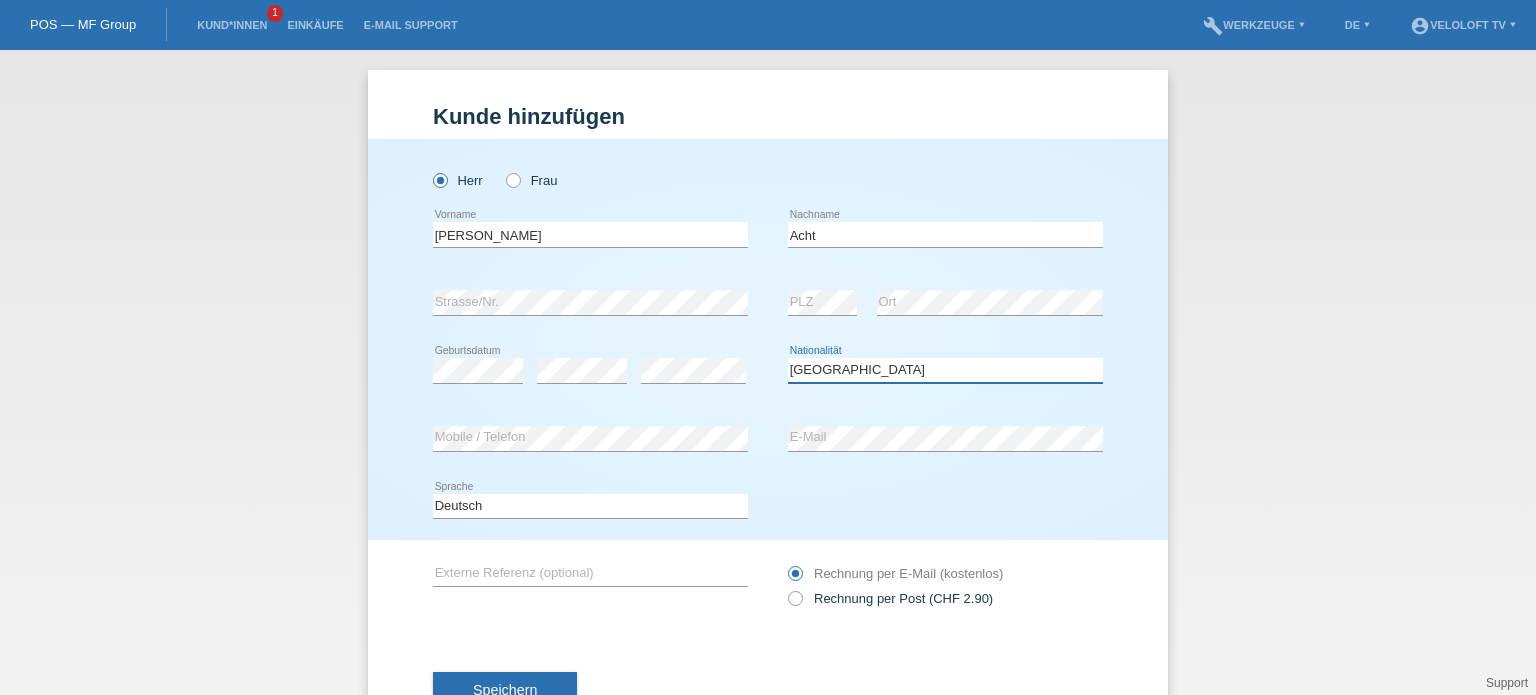 click on "Bitte auswählen...
Schweiz
Deutschland
Liechtenstein
Österreich
------------
Afghanistan
Ägypten
Åland
Albanien
Algerien" at bounding box center (945, 370) 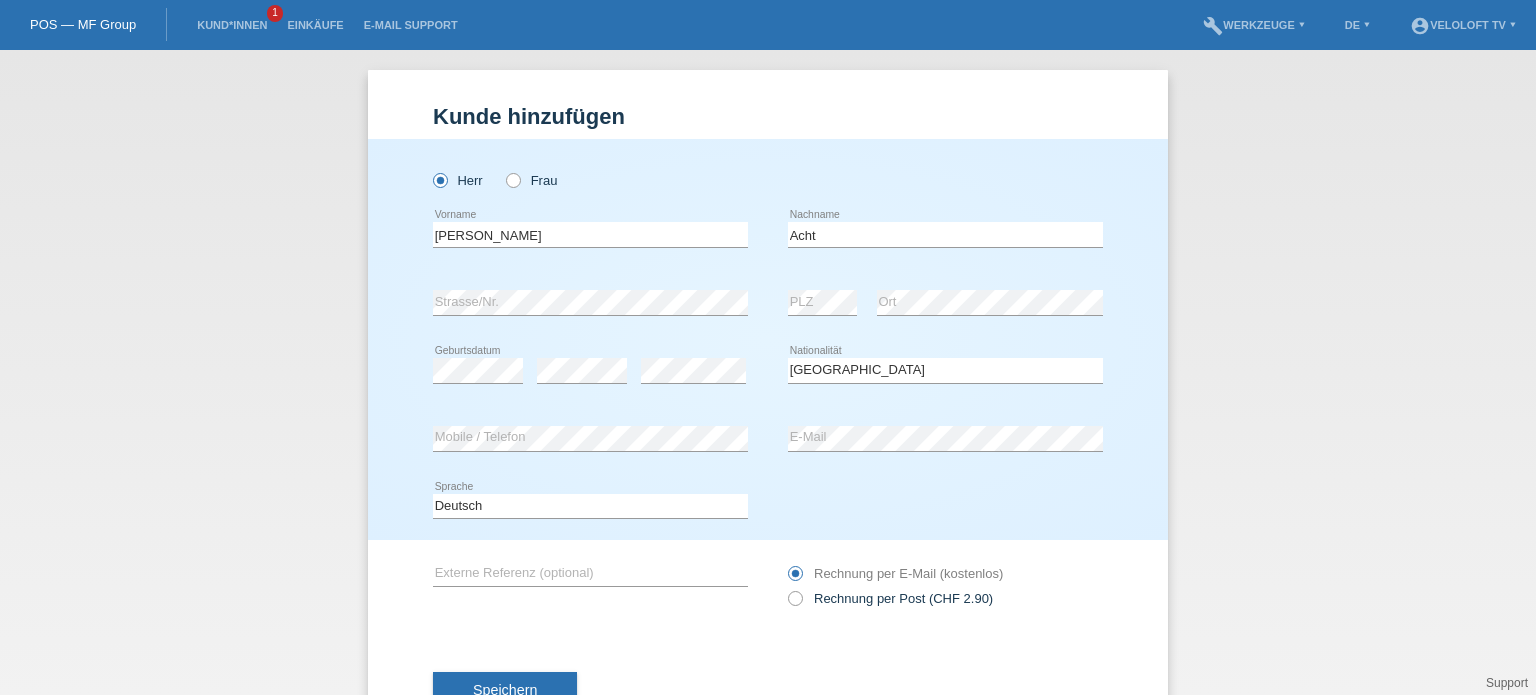 click on "Speichern" at bounding box center (768, 691) 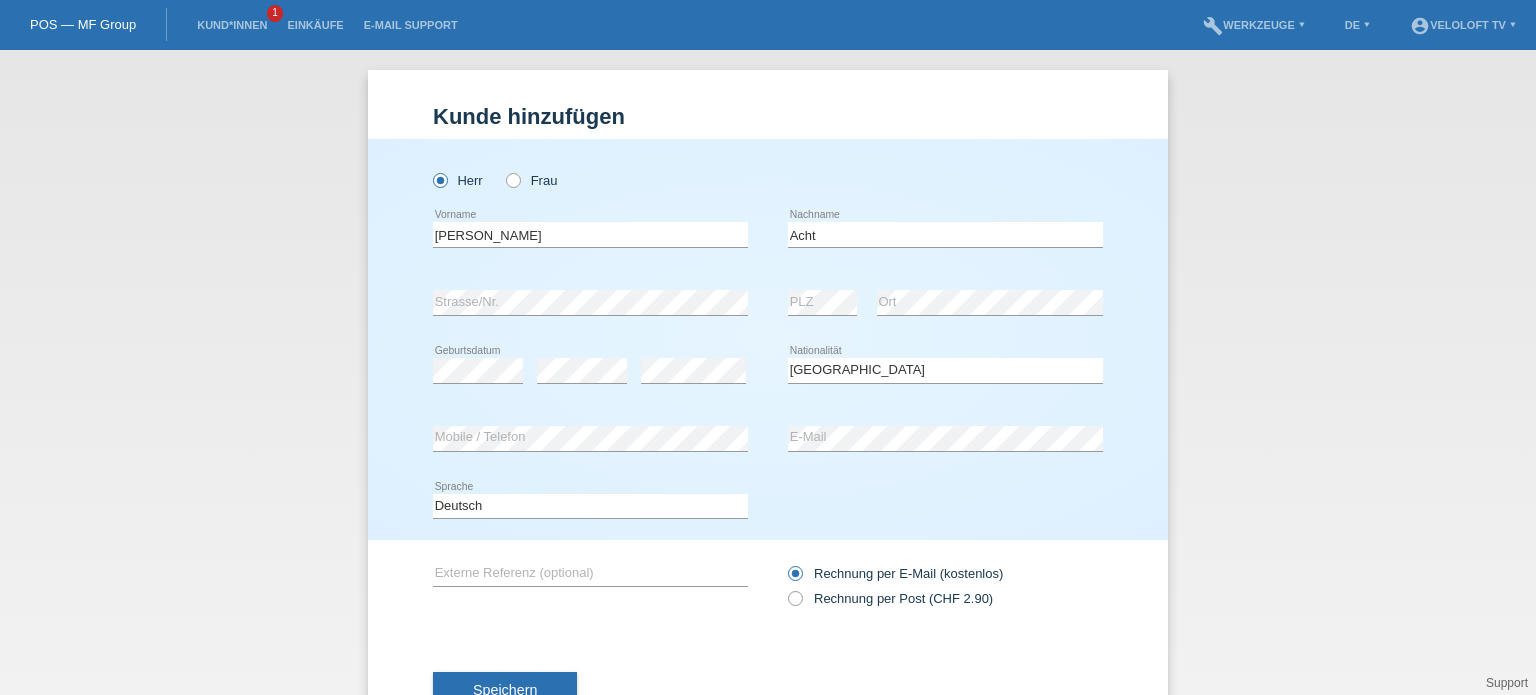 drag, startPoint x: 703, startPoint y: 667, endPoint x: 656, endPoint y: 611, distance: 73.109505 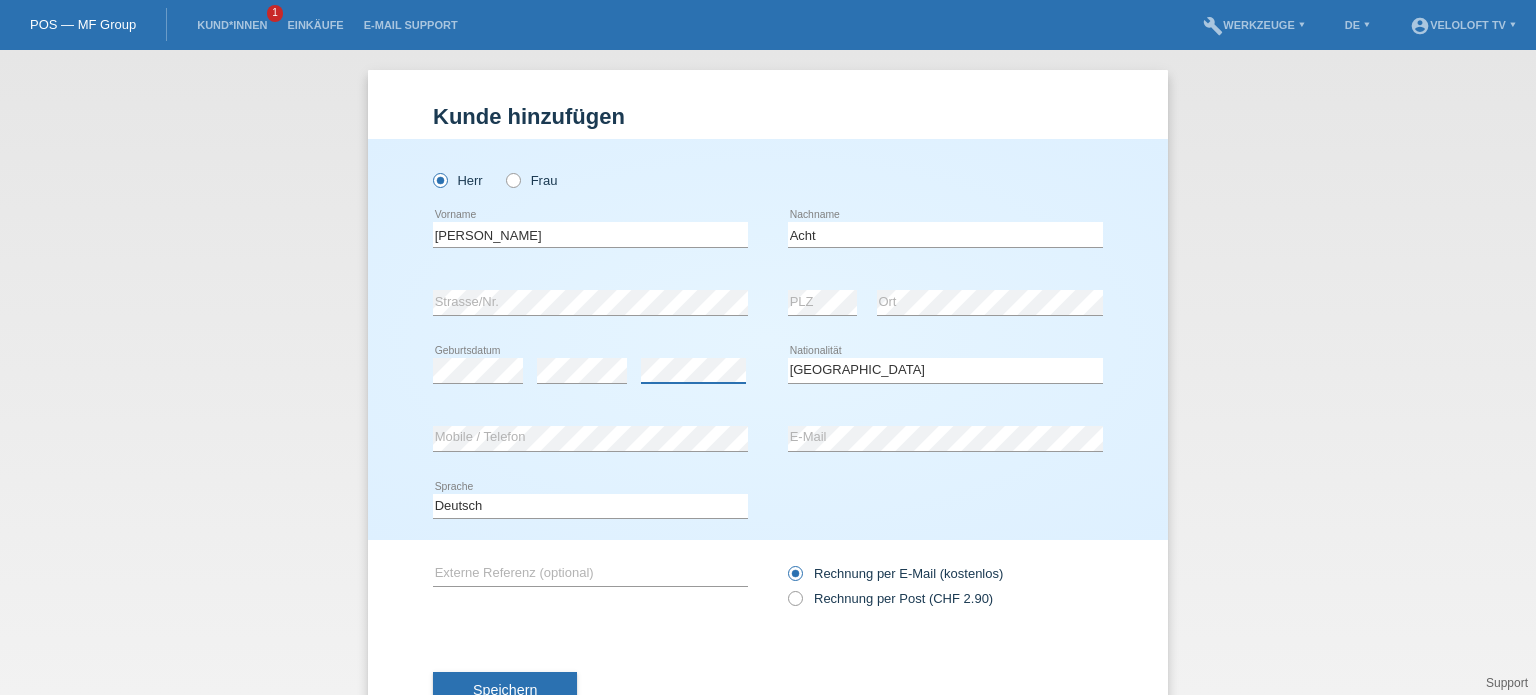 scroll, scrollTop: 72, scrollLeft: 0, axis: vertical 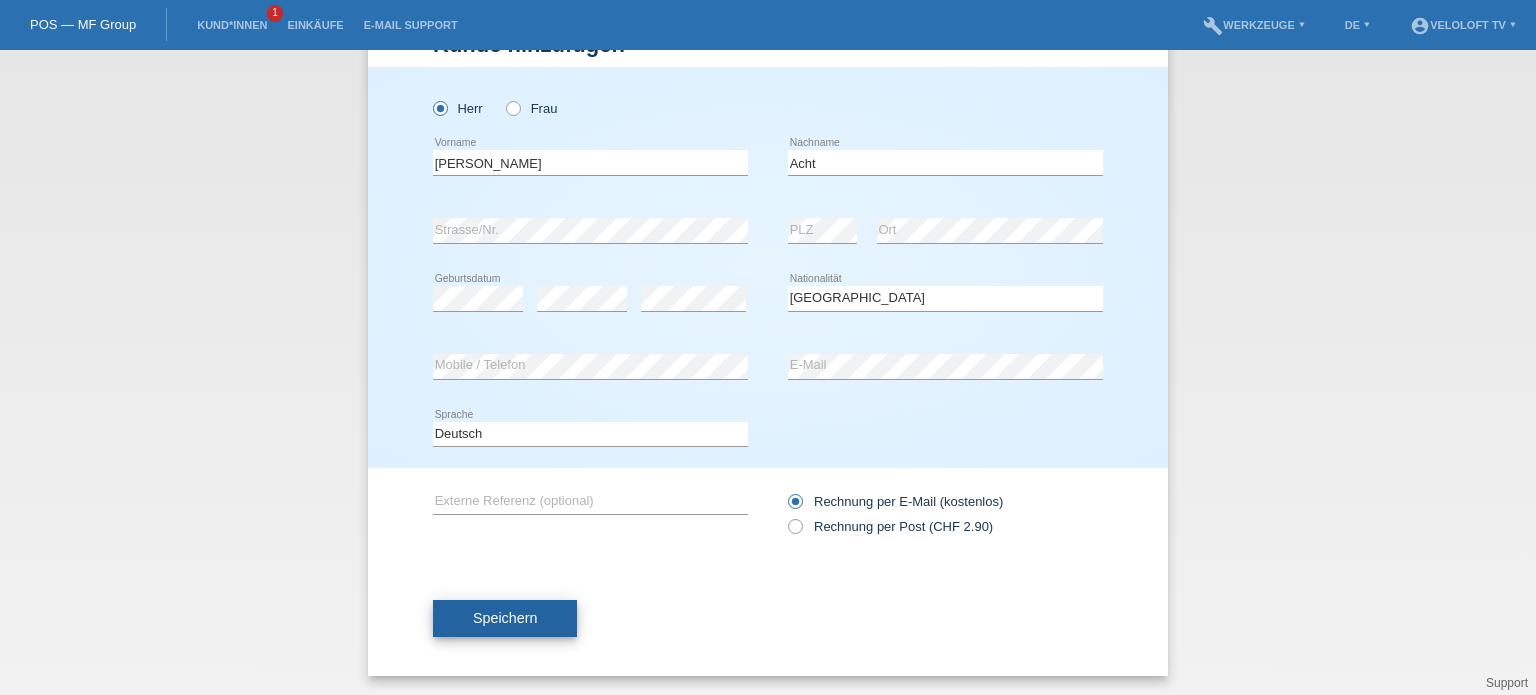 click on "Speichern" at bounding box center [505, 618] 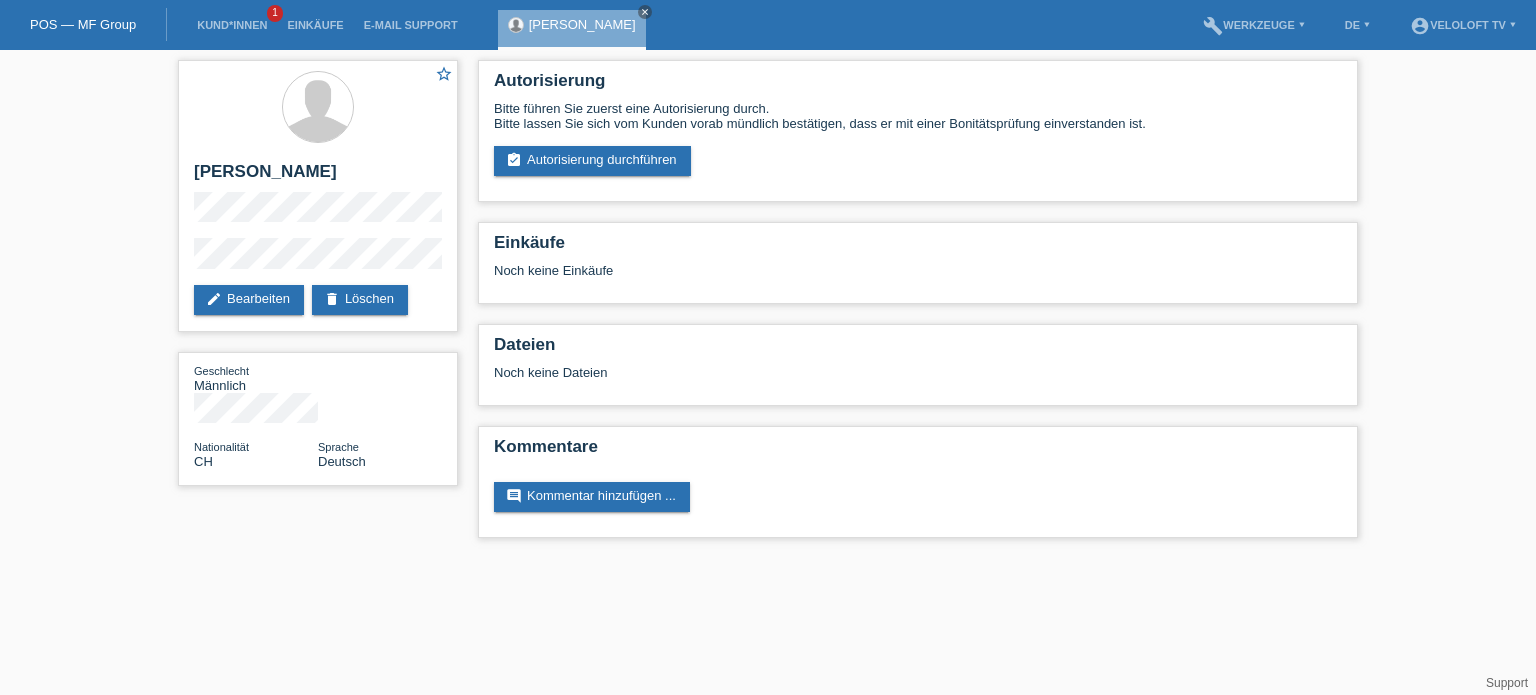 scroll, scrollTop: 0, scrollLeft: 0, axis: both 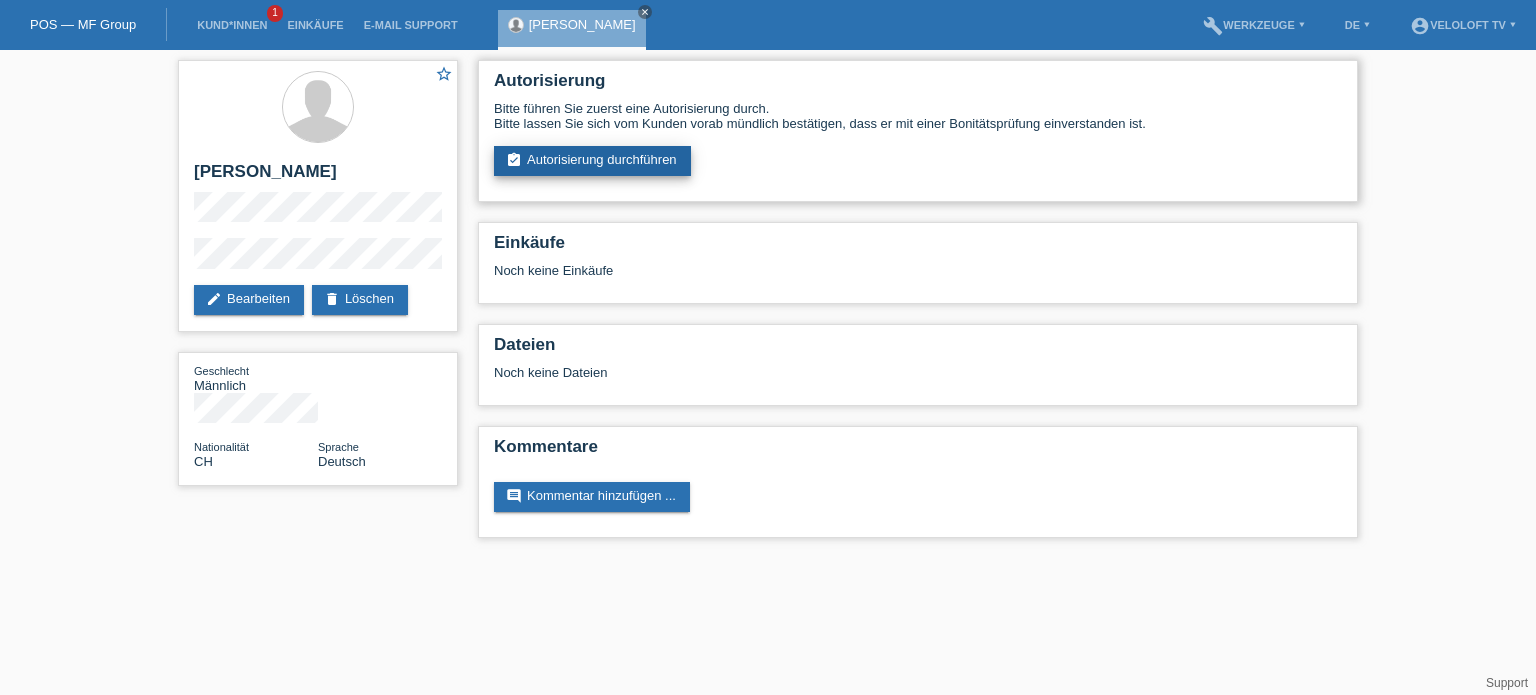 click on "assignment_turned_in  Autorisierung durchführen" at bounding box center [592, 161] 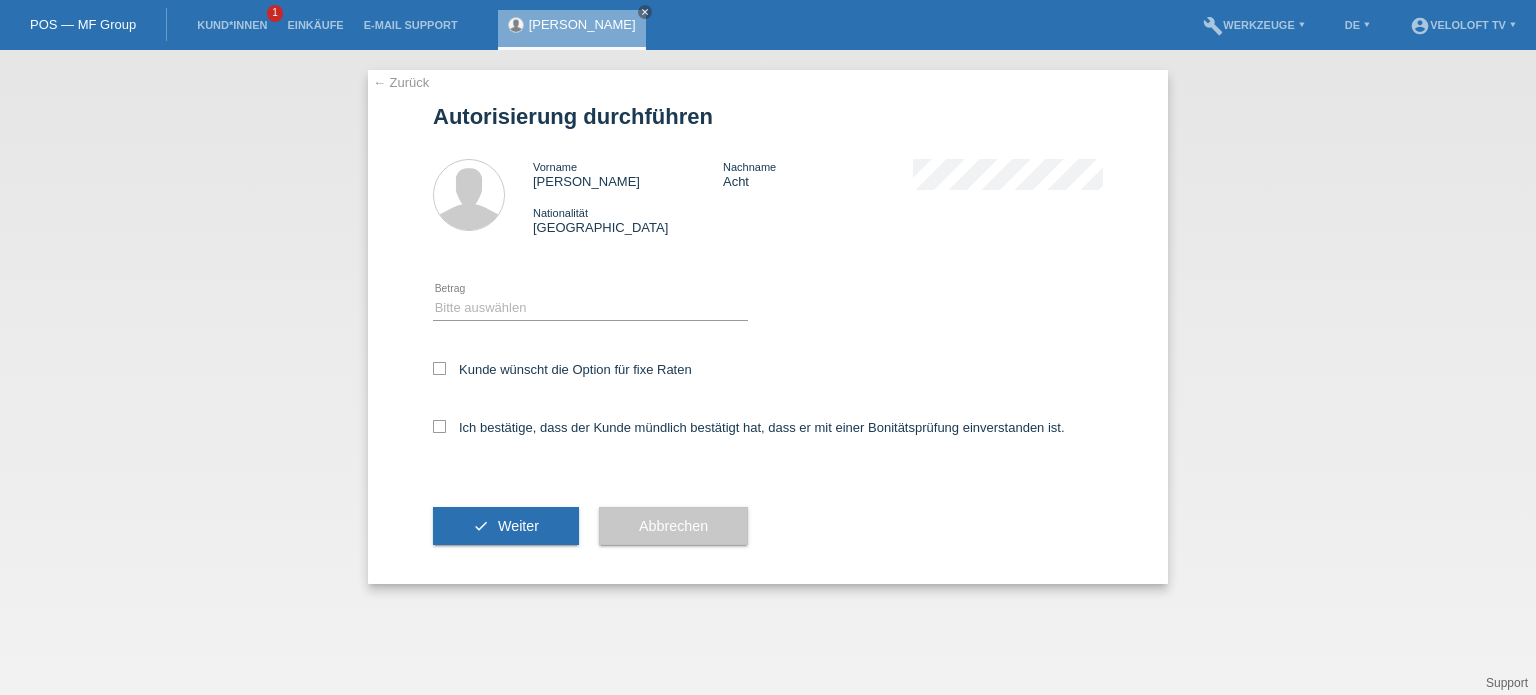 scroll, scrollTop: 0, scrollLeft: 0, axis: both 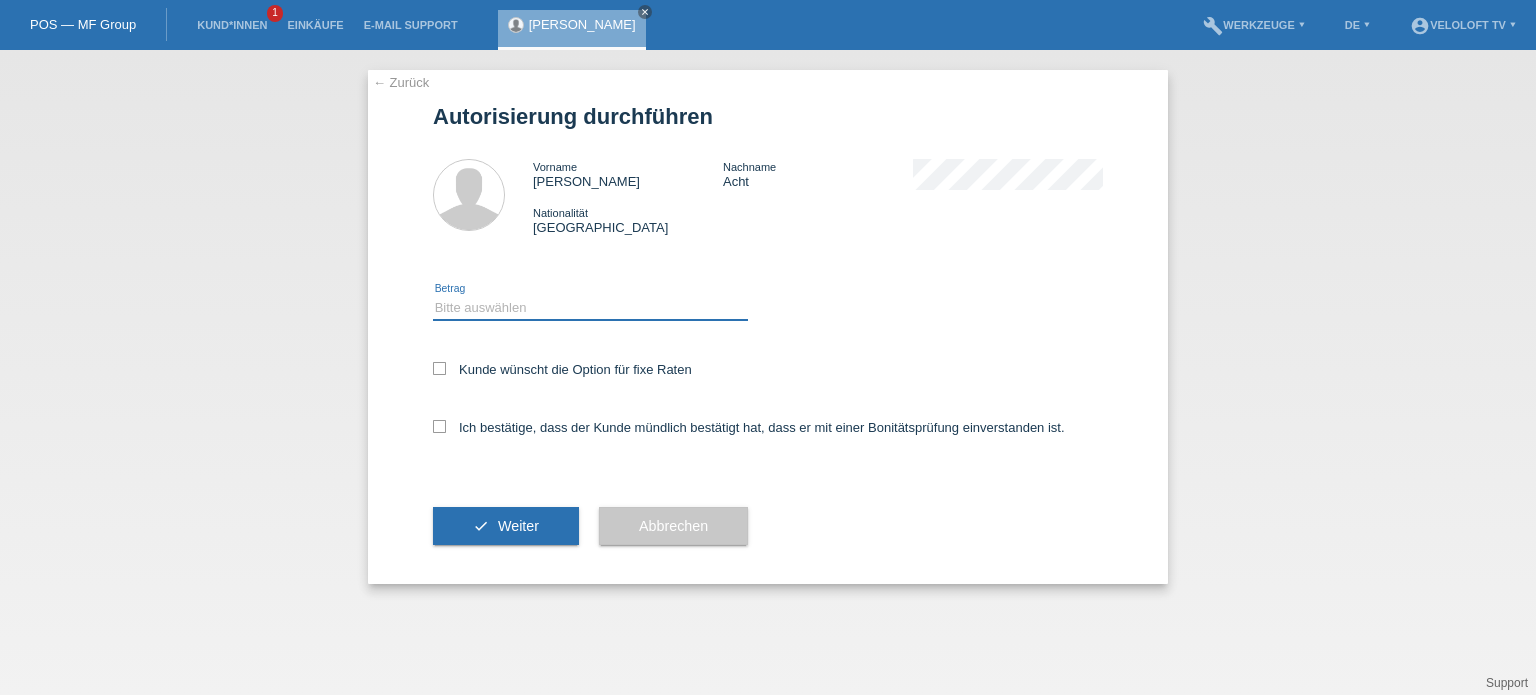 click on "Bitte auswählen
CHF 1.00 - CHF 499.00
CHF 500.00 - CHF 1'999.00
CHF 2'000.00 - CHF 15'000.00" at bounding box center [590, 308] 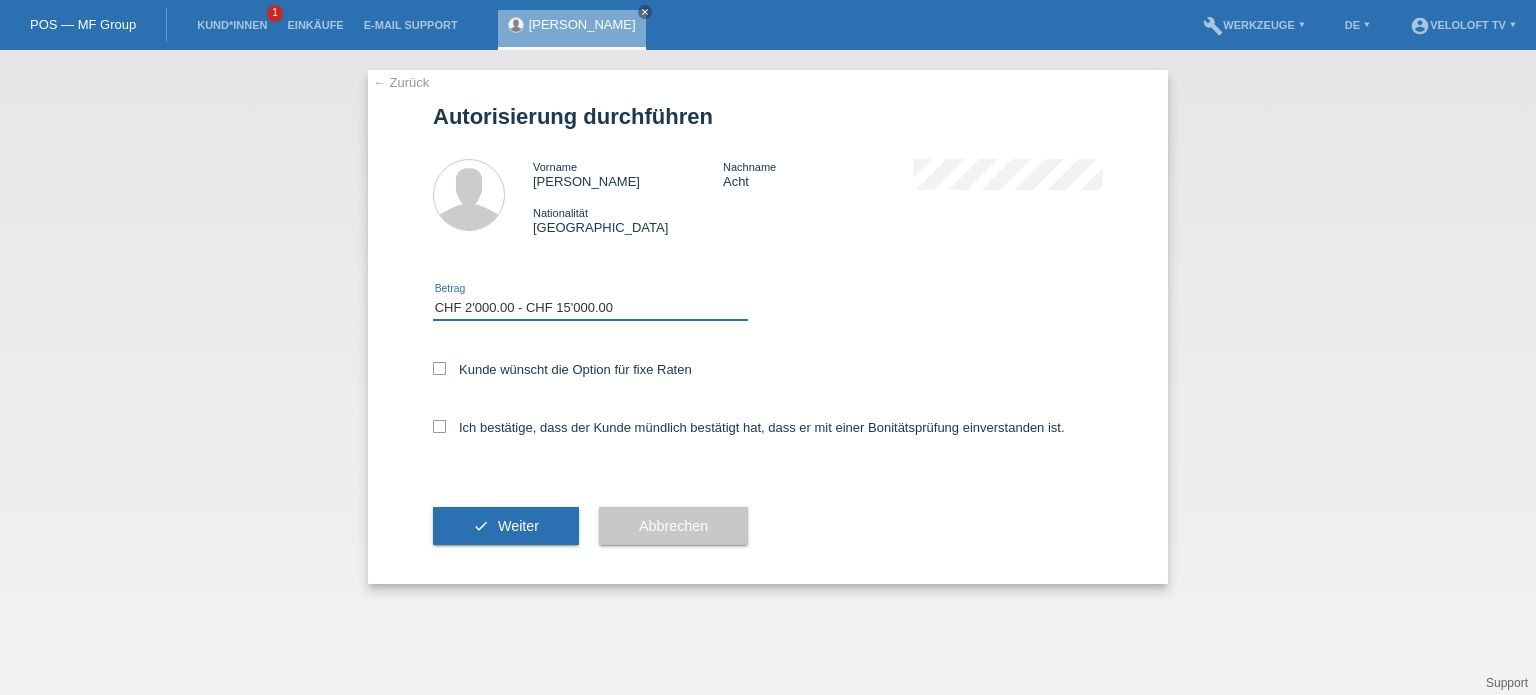click on "Bitte auswählen
CHF 1.00 - CHF 499.00
CHF 500.00 - CHF 1'999.00
CHF 2'000.00 - CHF 15'000.00" at bounding box center [590, 308] 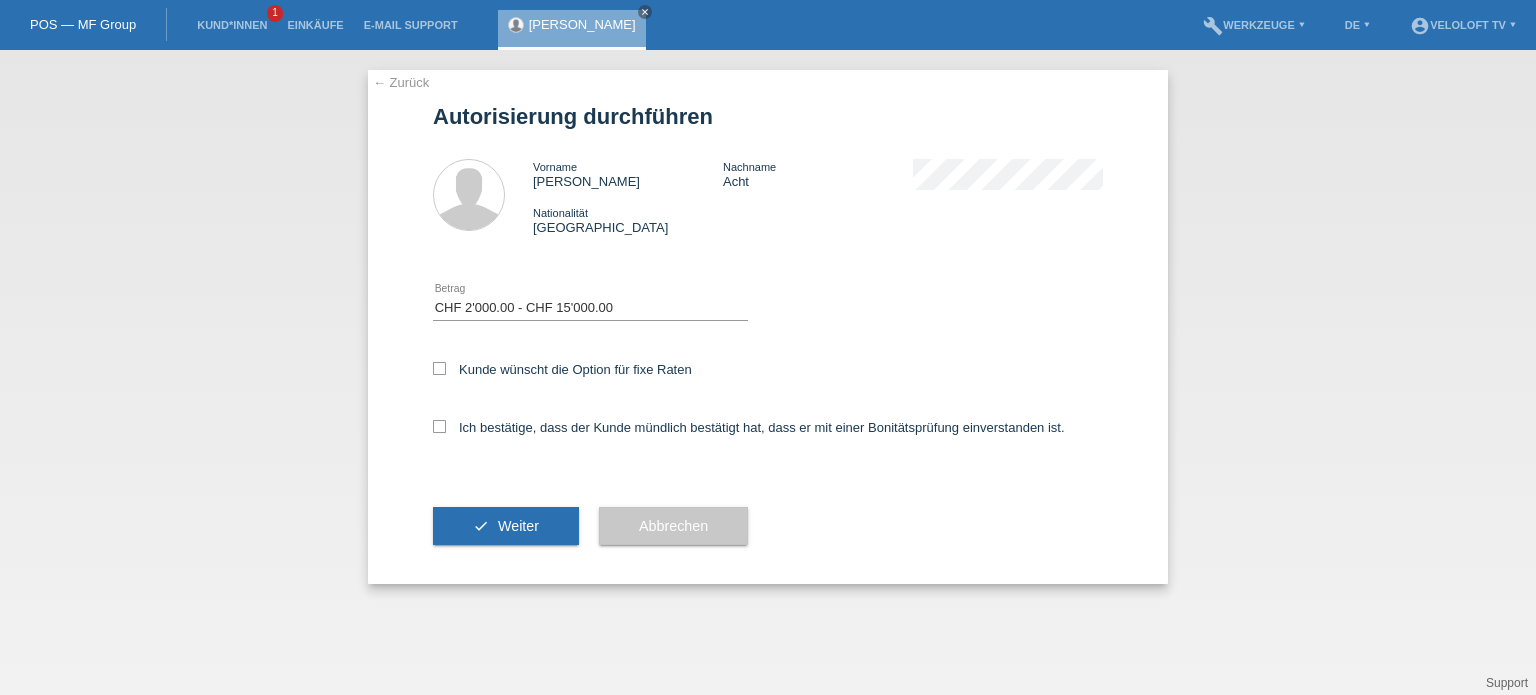 click on "Kunde wünscht die Option für fixe Raten" at bounding box center [768, 371] 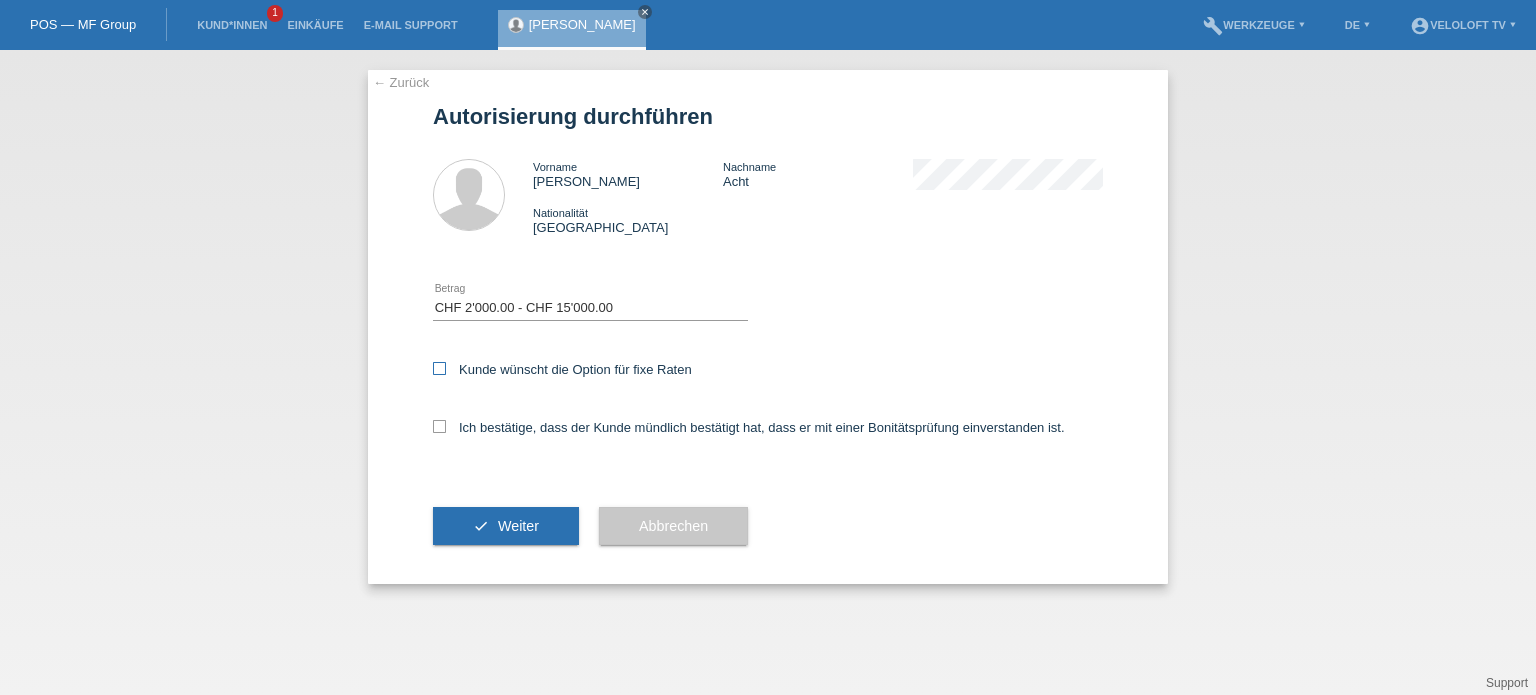 click at bounding box center (439, 368) 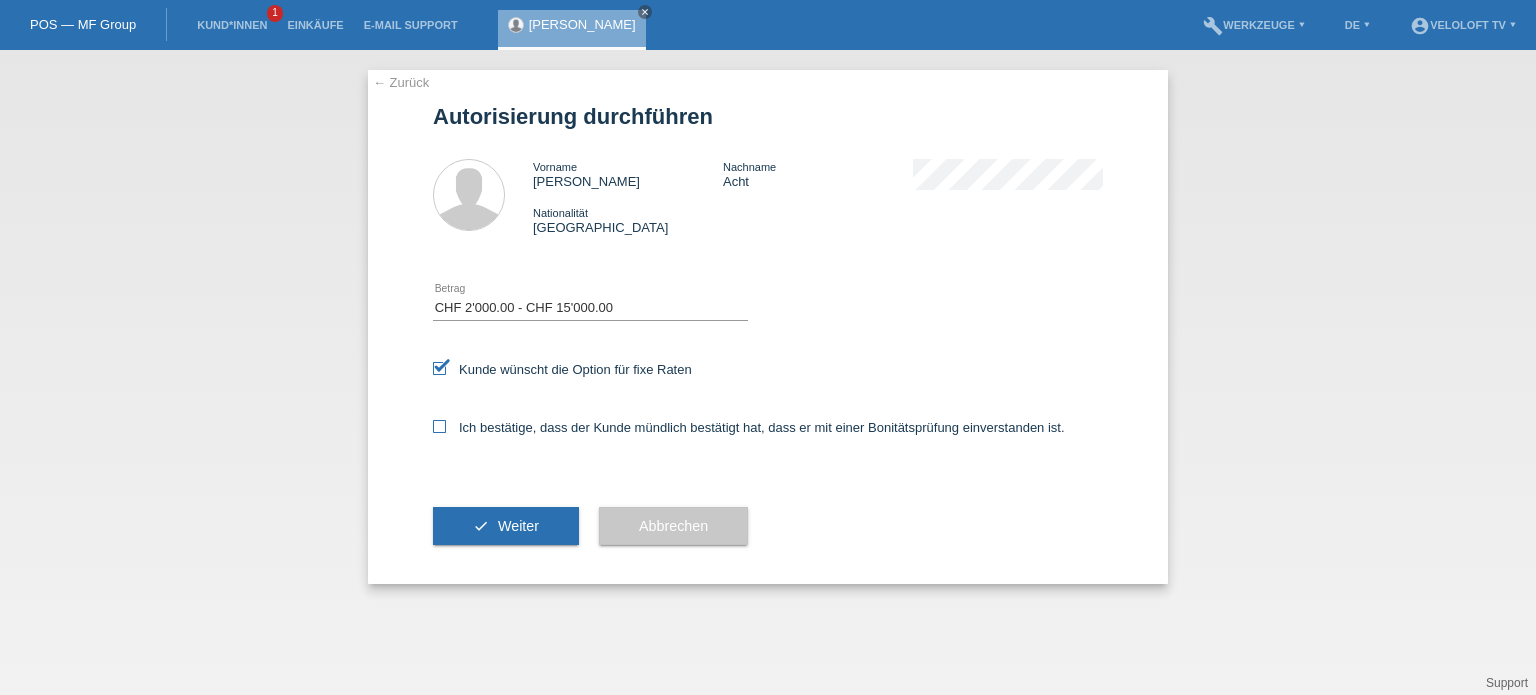 click at bounding box center (439, 426) 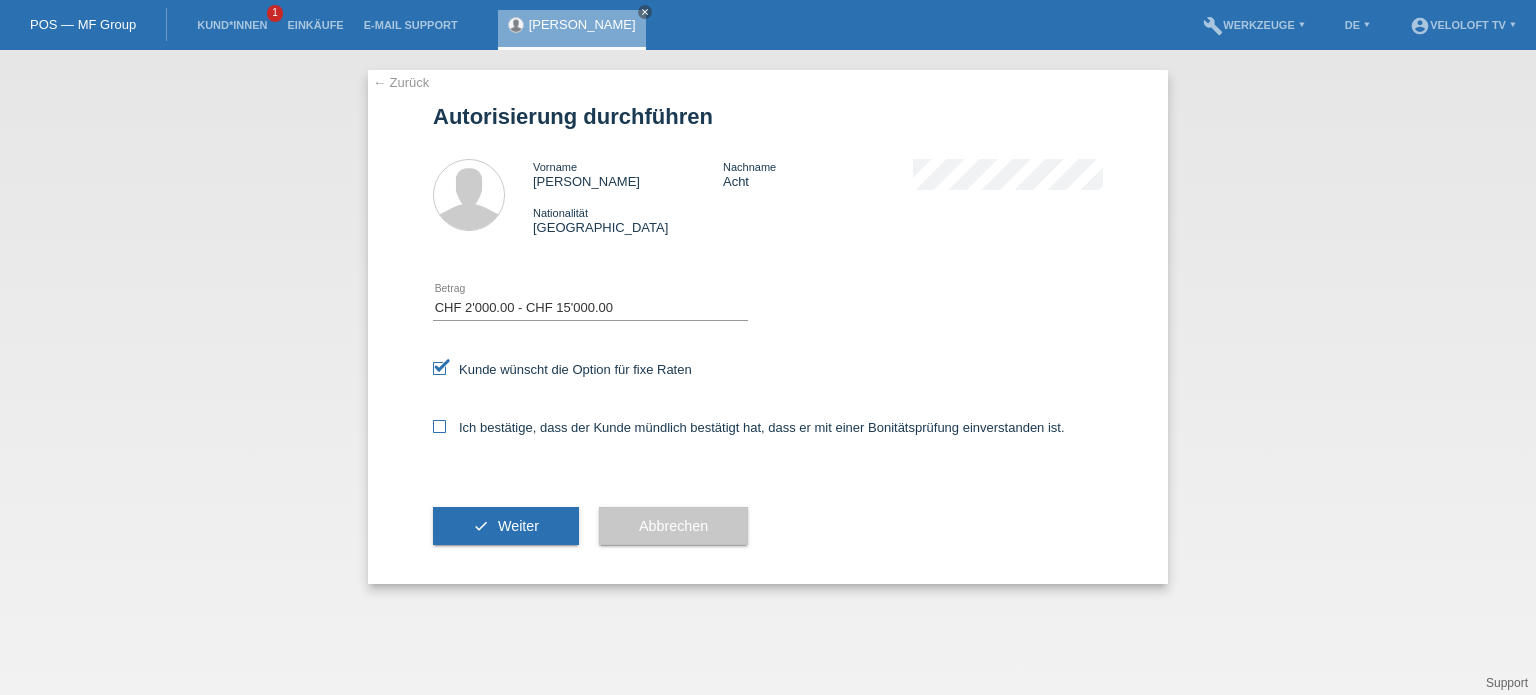 checkbox on "true" 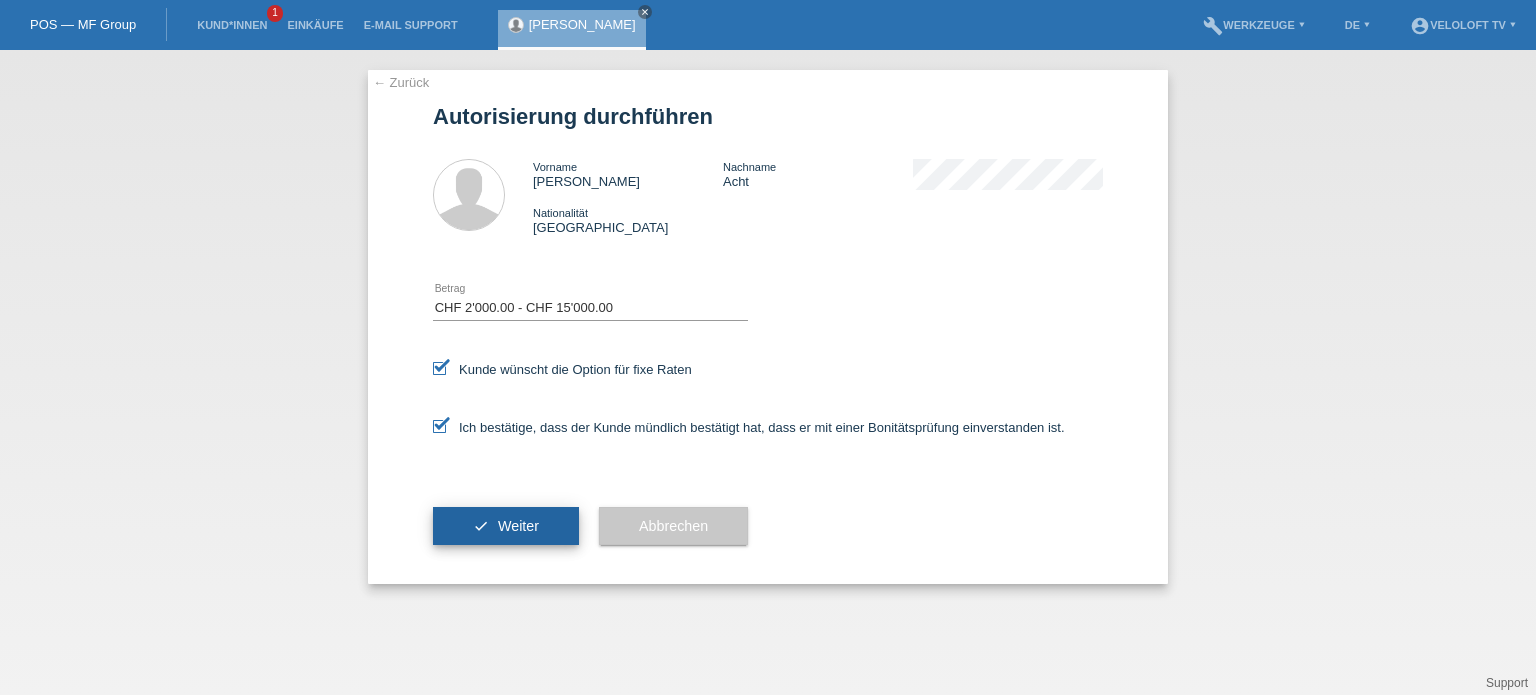 click on "Weiter" at bounding box center [518, 526] 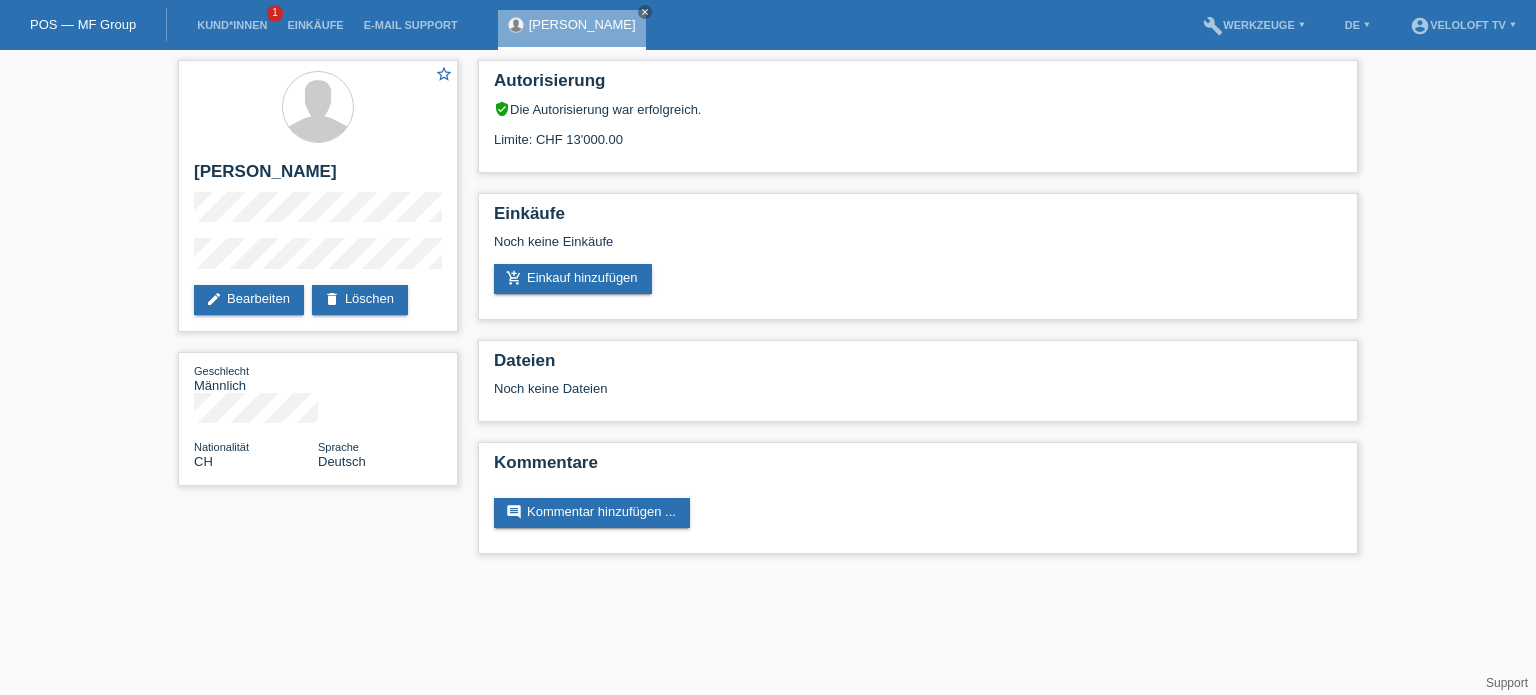 scroll, scrollTop: 0, scrollLeft: 0, axis: both 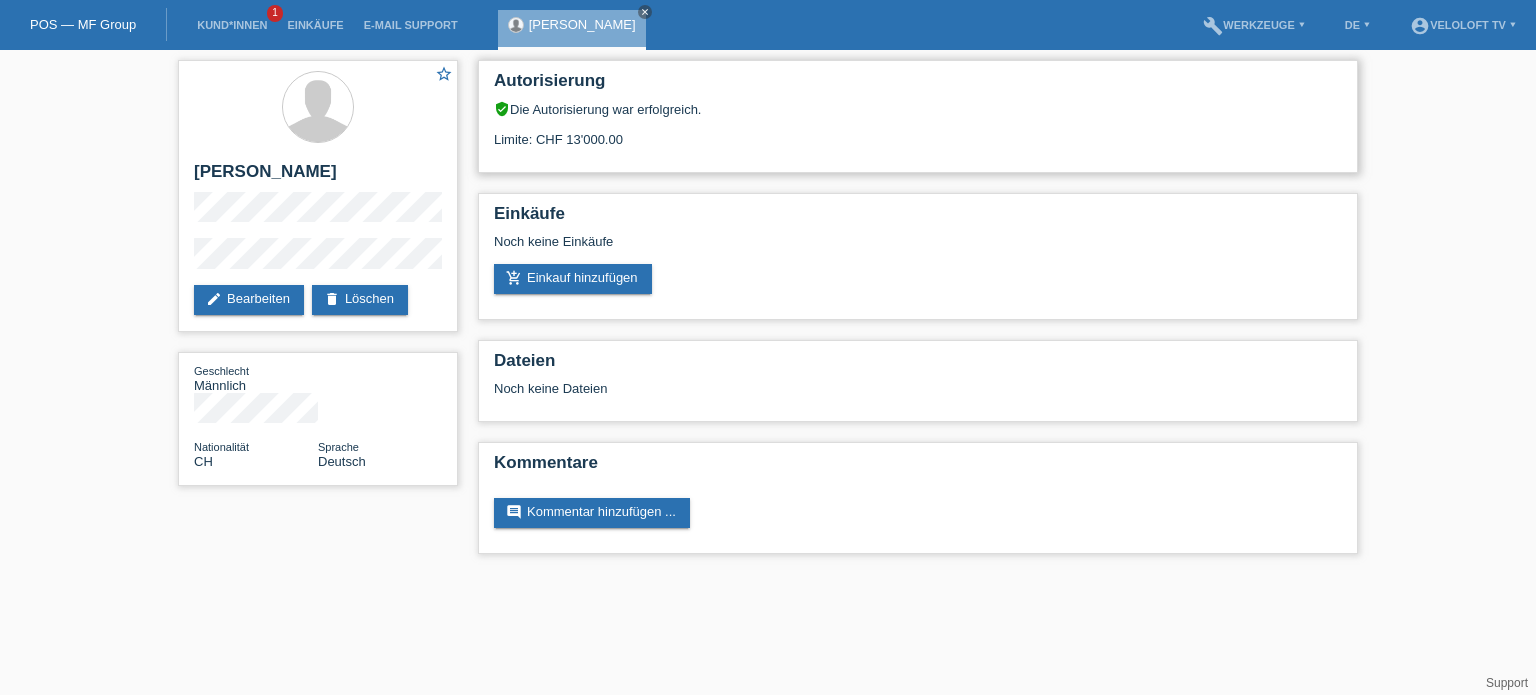 drag, startPoint x: 638, startPoint y: 141, endPoint x: 488, endPoint y: 139, distance: 150.01334 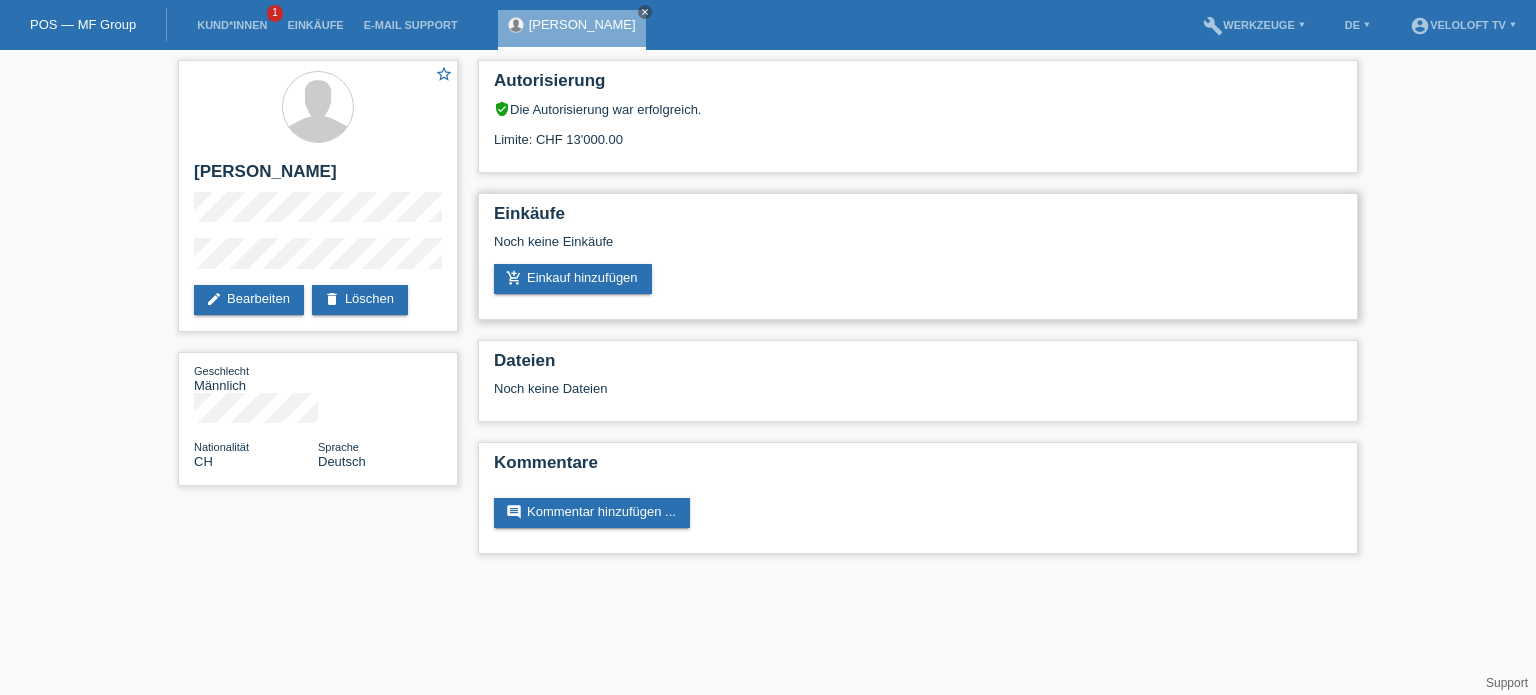 copy on "Limite: CHF 13'000.00" 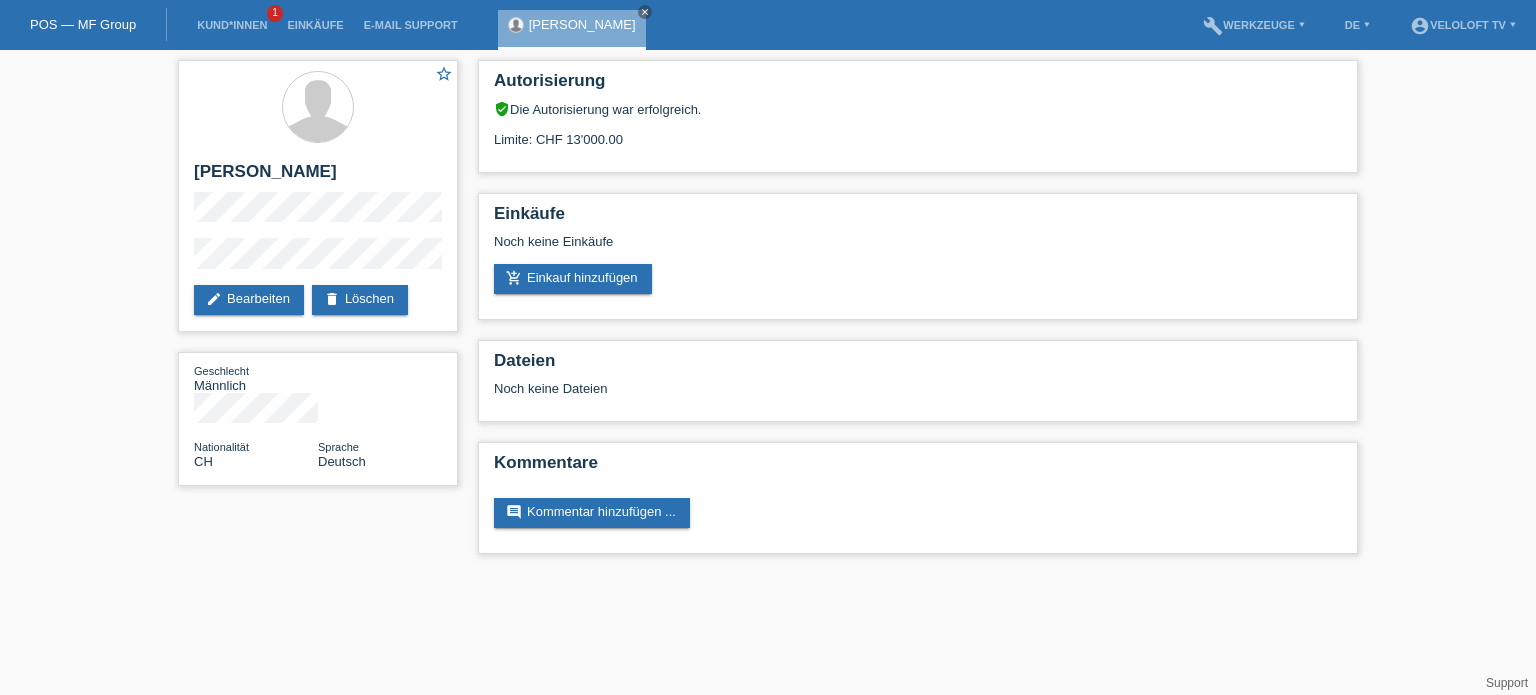 click on "star_border
[PERSON_NAME]
edit  Bearbeiten
delete  Löschen
Geschlecht
Männlich
Nationalität
CH
Sprache
Deutsch
Autorisierung
verified_user  Die Autorisierung war erfolgreich." at bounding box center (768, 312) 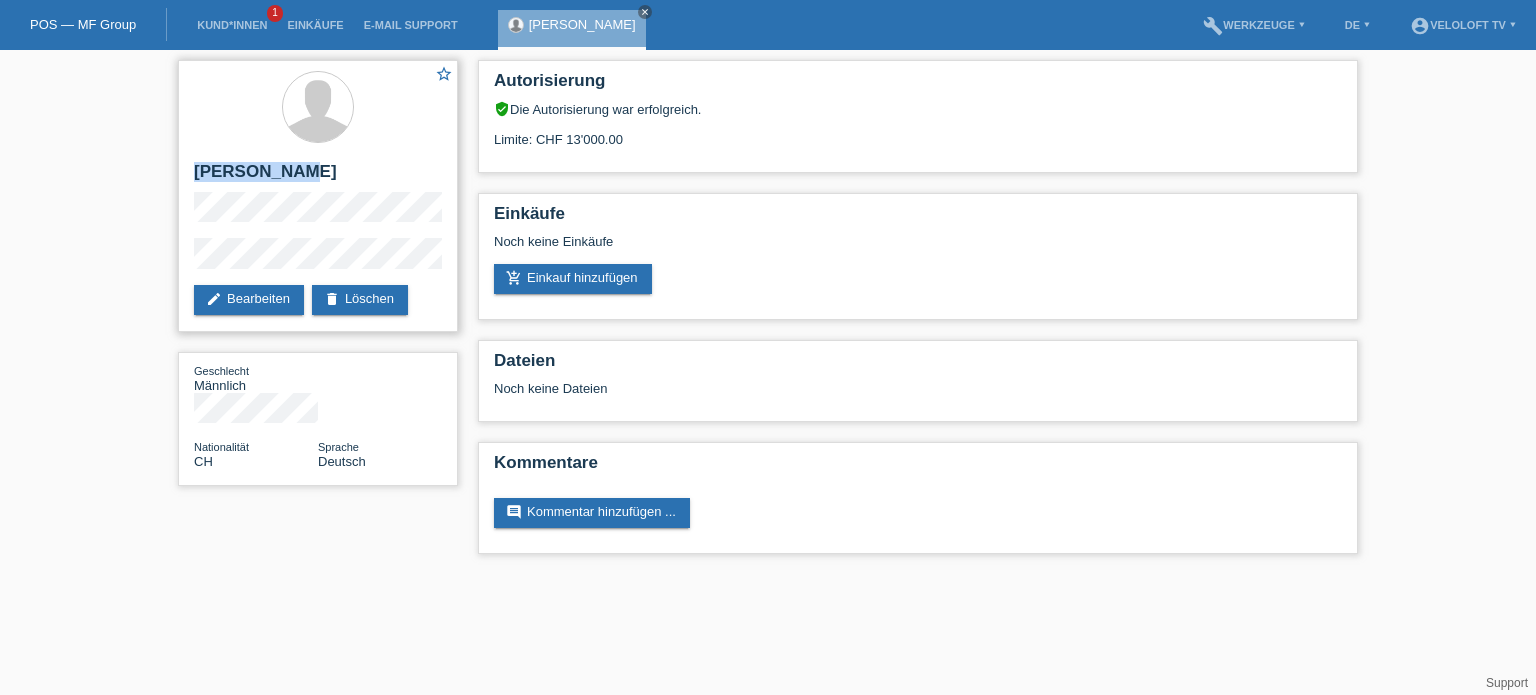 drag, startPoint x: 187, startPoint y: 169, endPoint x: 310, endPoint y: 165, distance: 123.065025 